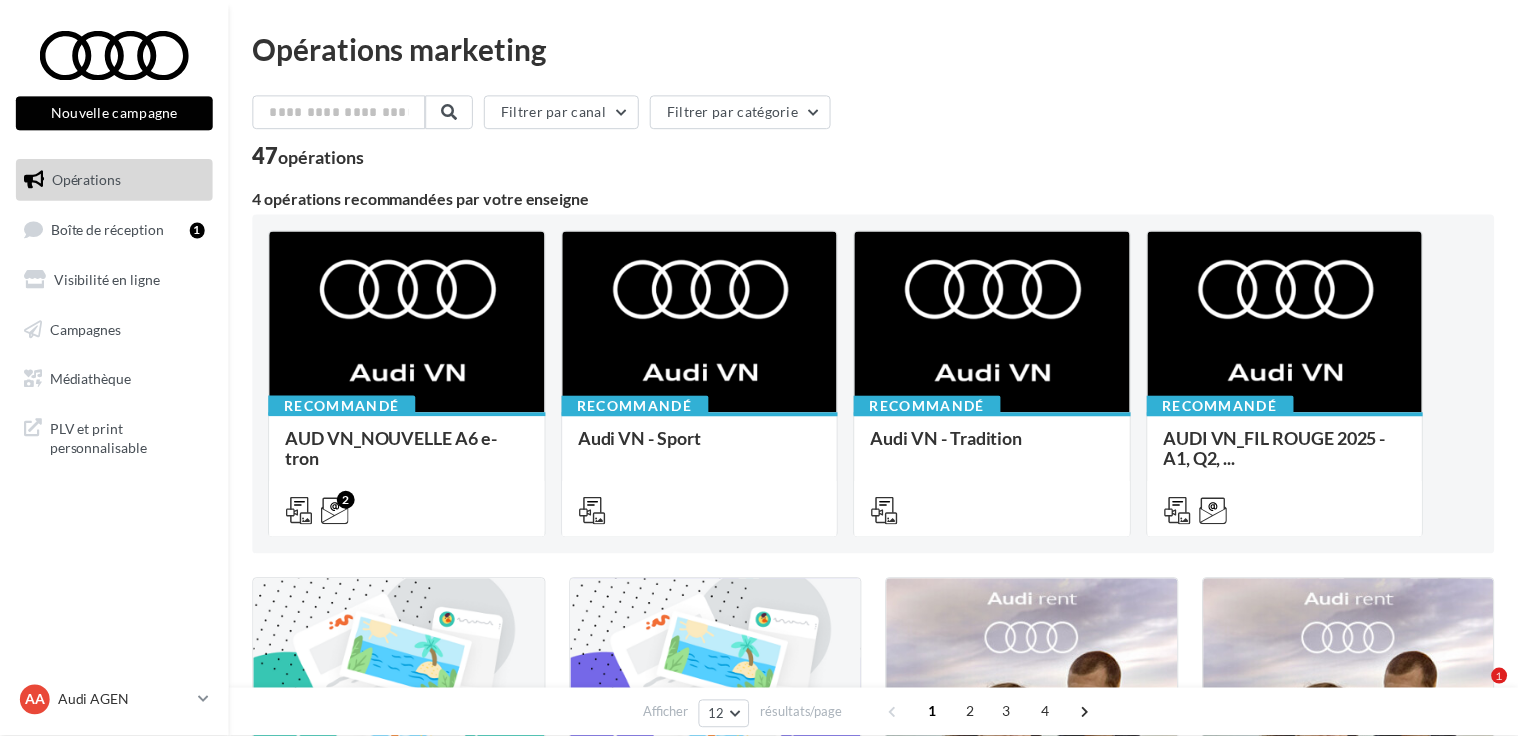 scroll, scrollTop: 0, scrollLeft: 0, axis: both 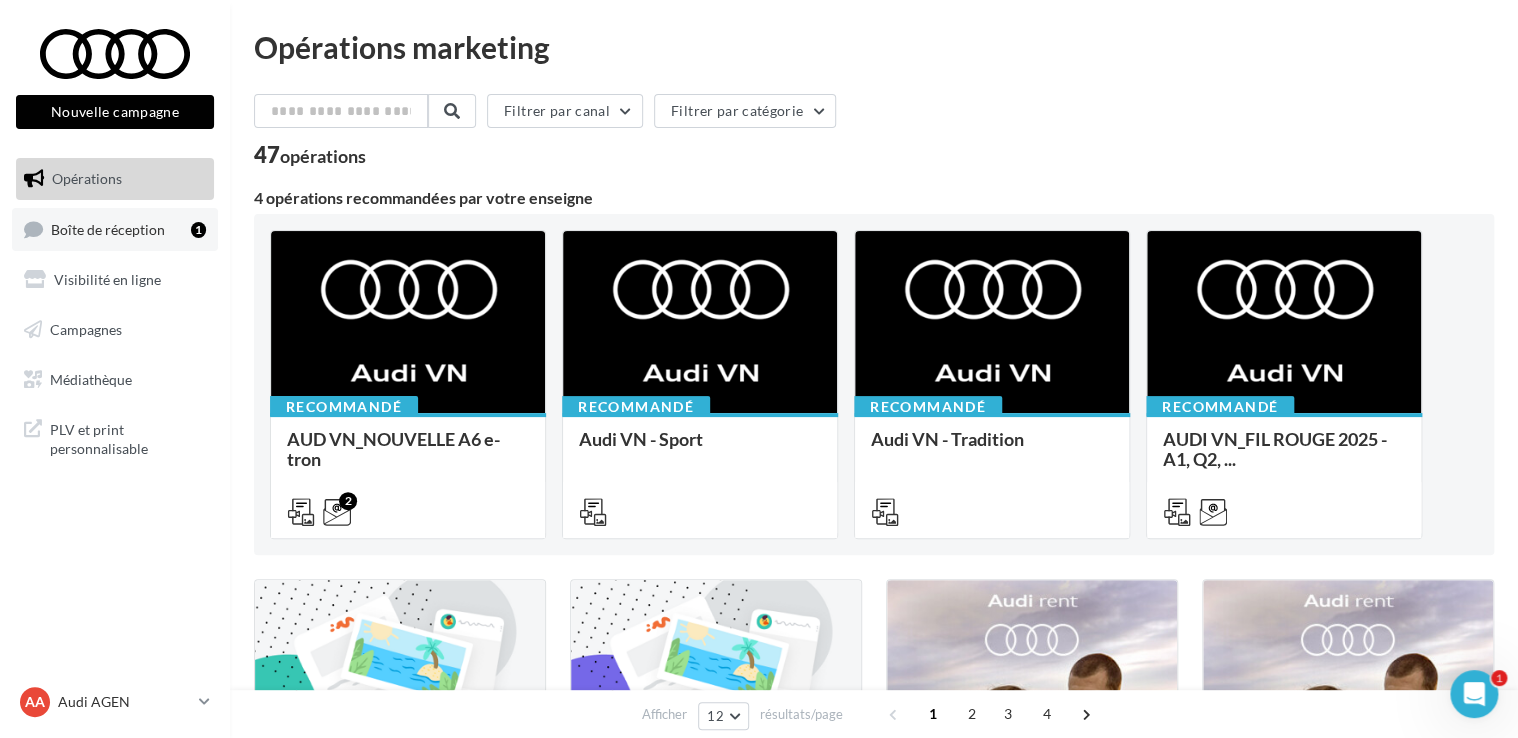 click on "Boîte de réception" at bounding box center (108, 228) 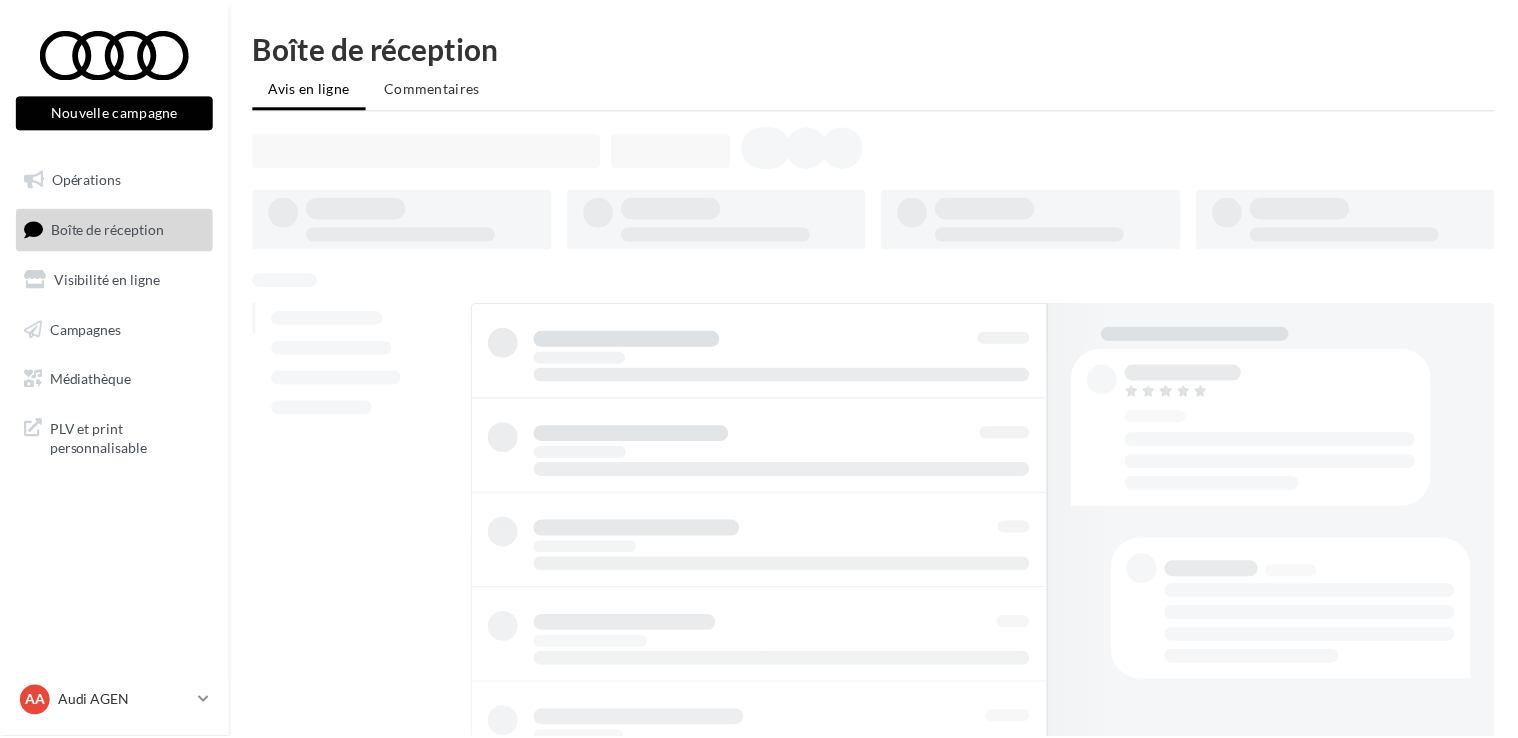 scroll, scrollTop: 0, scrollLeft: 0, axis: both 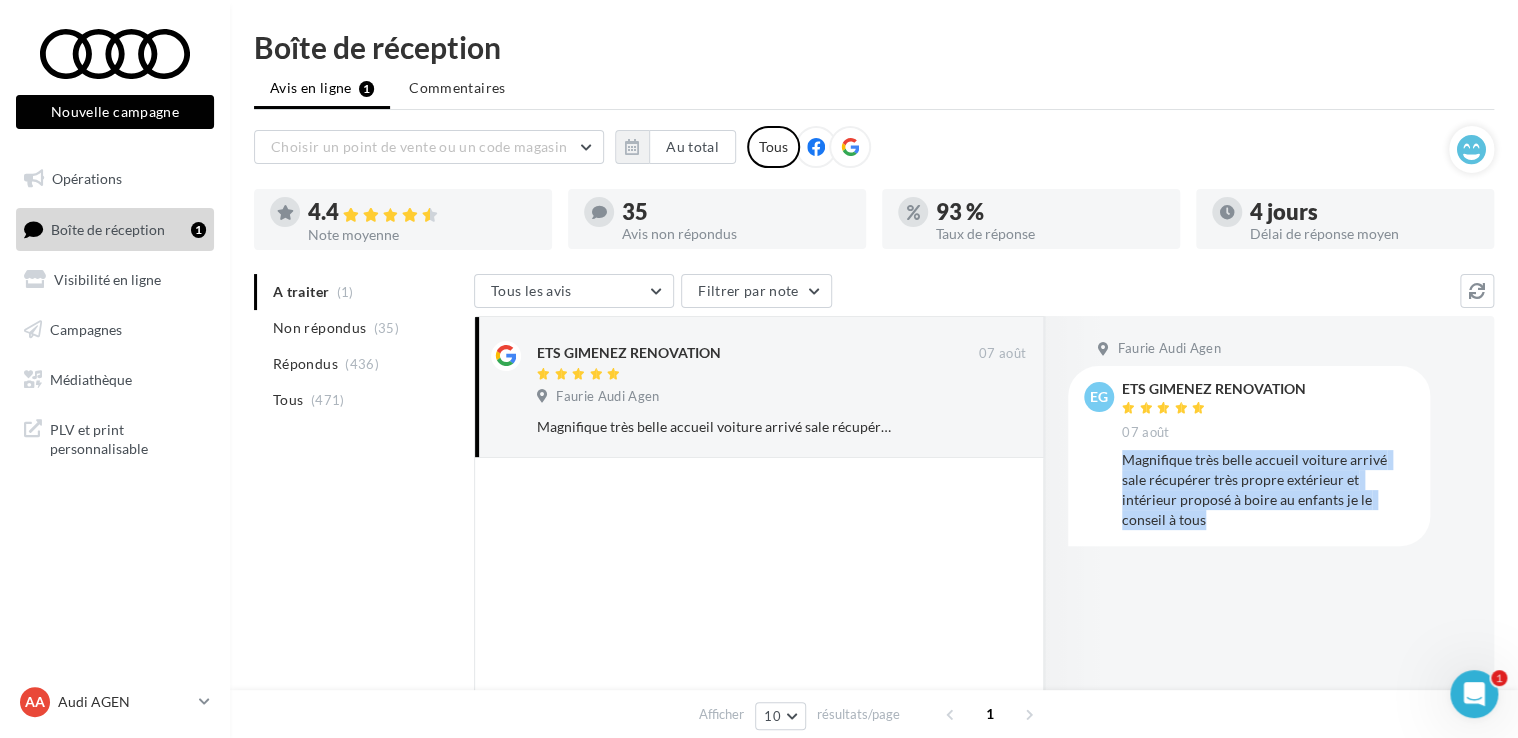 drag, startPoint x: 1124, startPoint y: 458, endPoint x: 1399, endPoint y: 507, distance: 279.33133 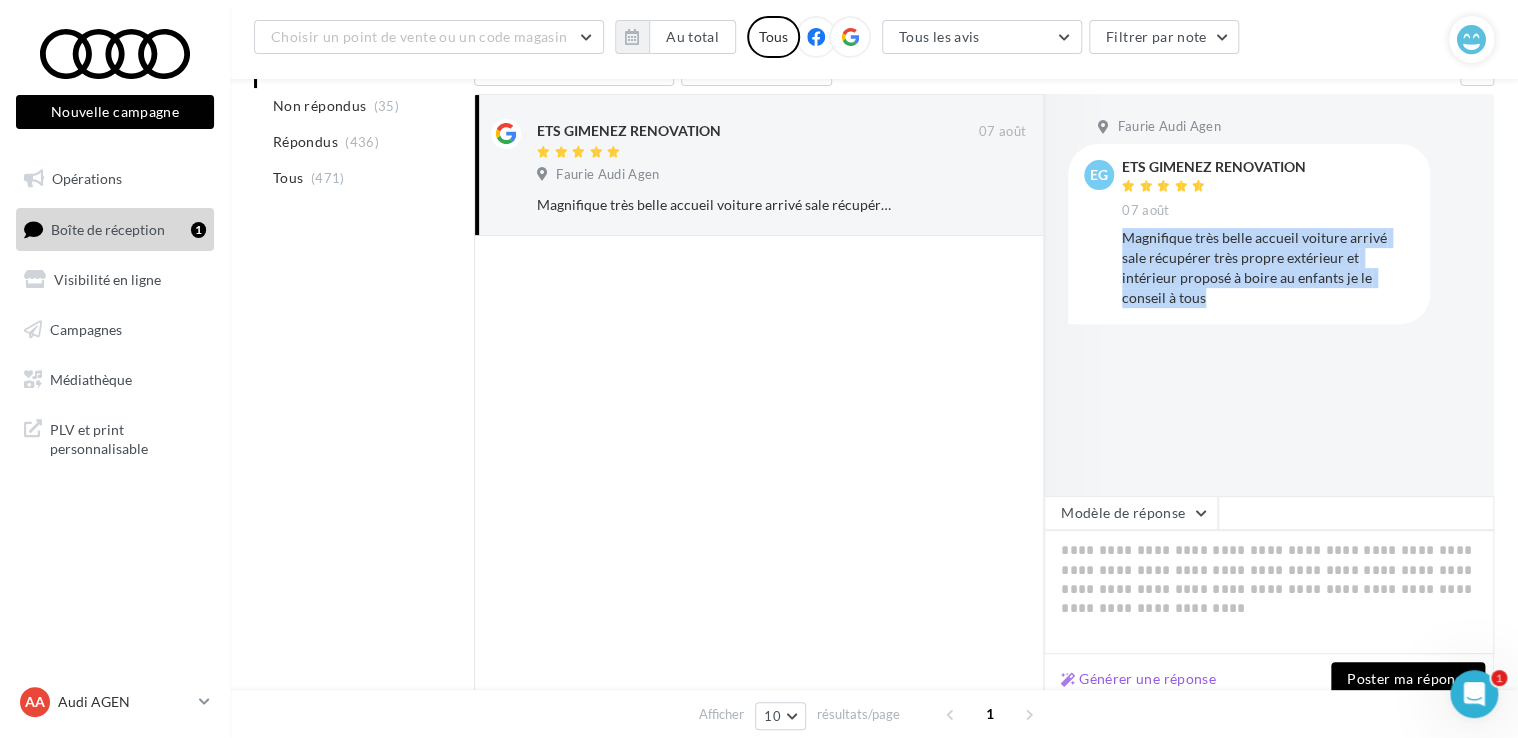 scroll, scrollTop: 300, scrollLeft: 0, axis: vertical 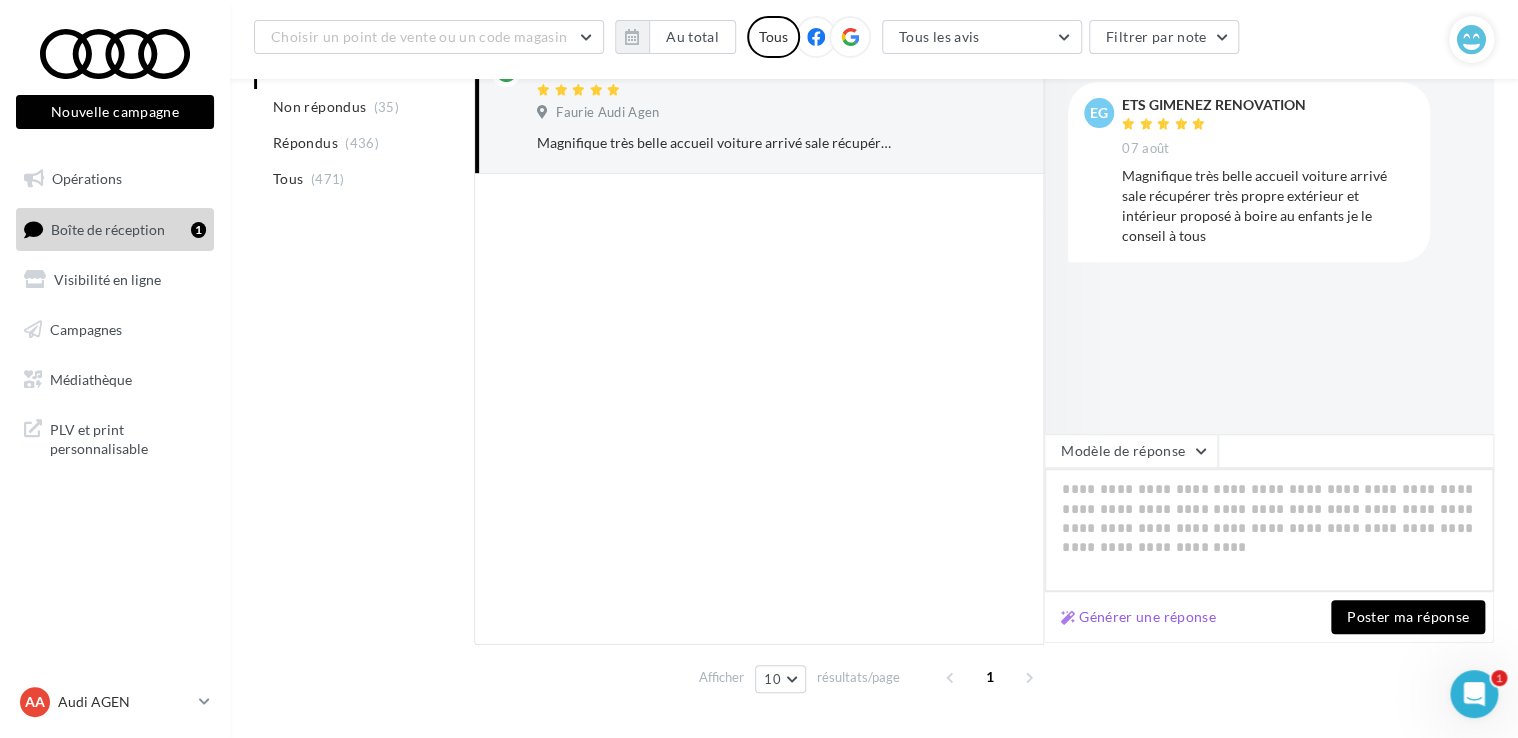 click at bounding box center (1269, 530) 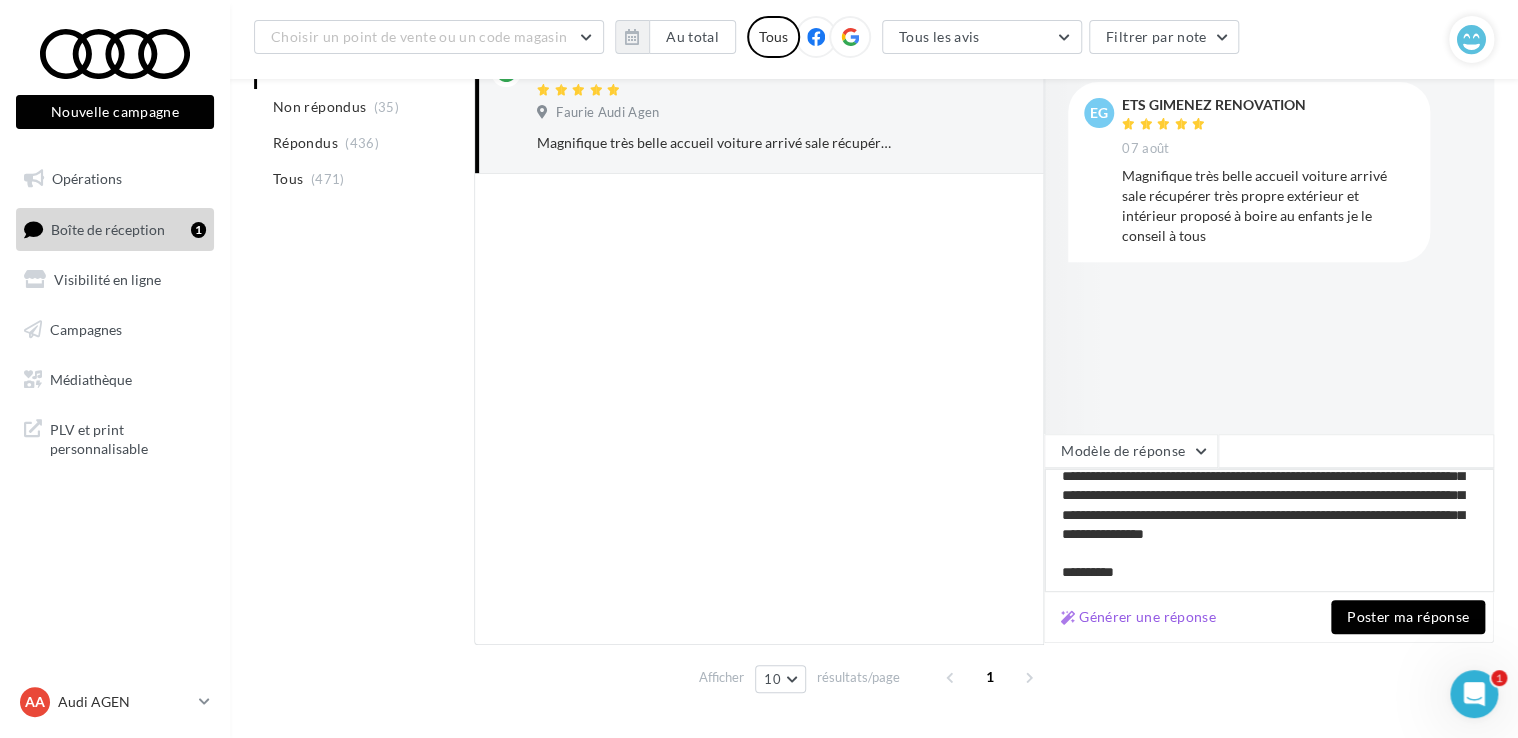scroll, scrollTop: 0, scrollLeft: 0, axis: both 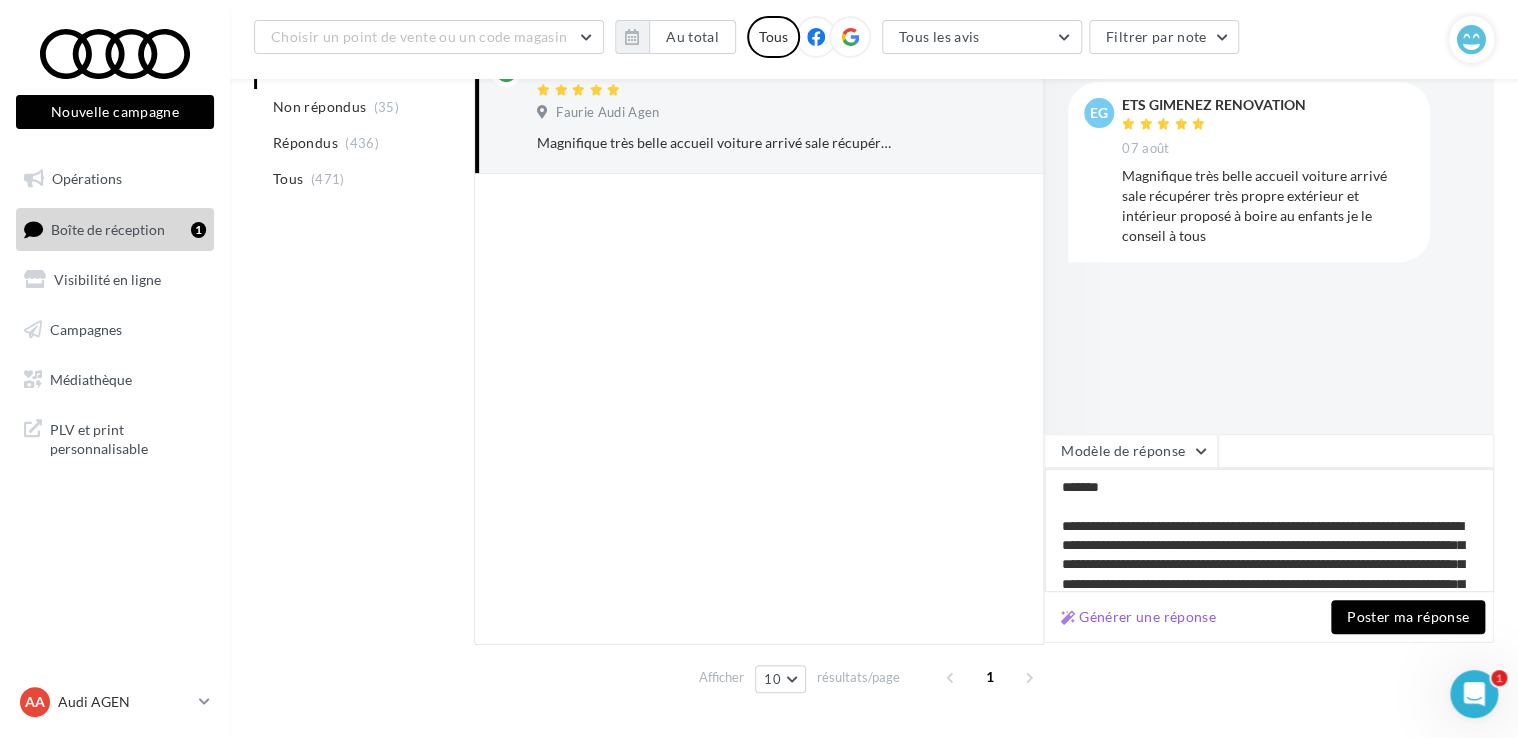 click on "**********" at bounding box center [1269, 530] 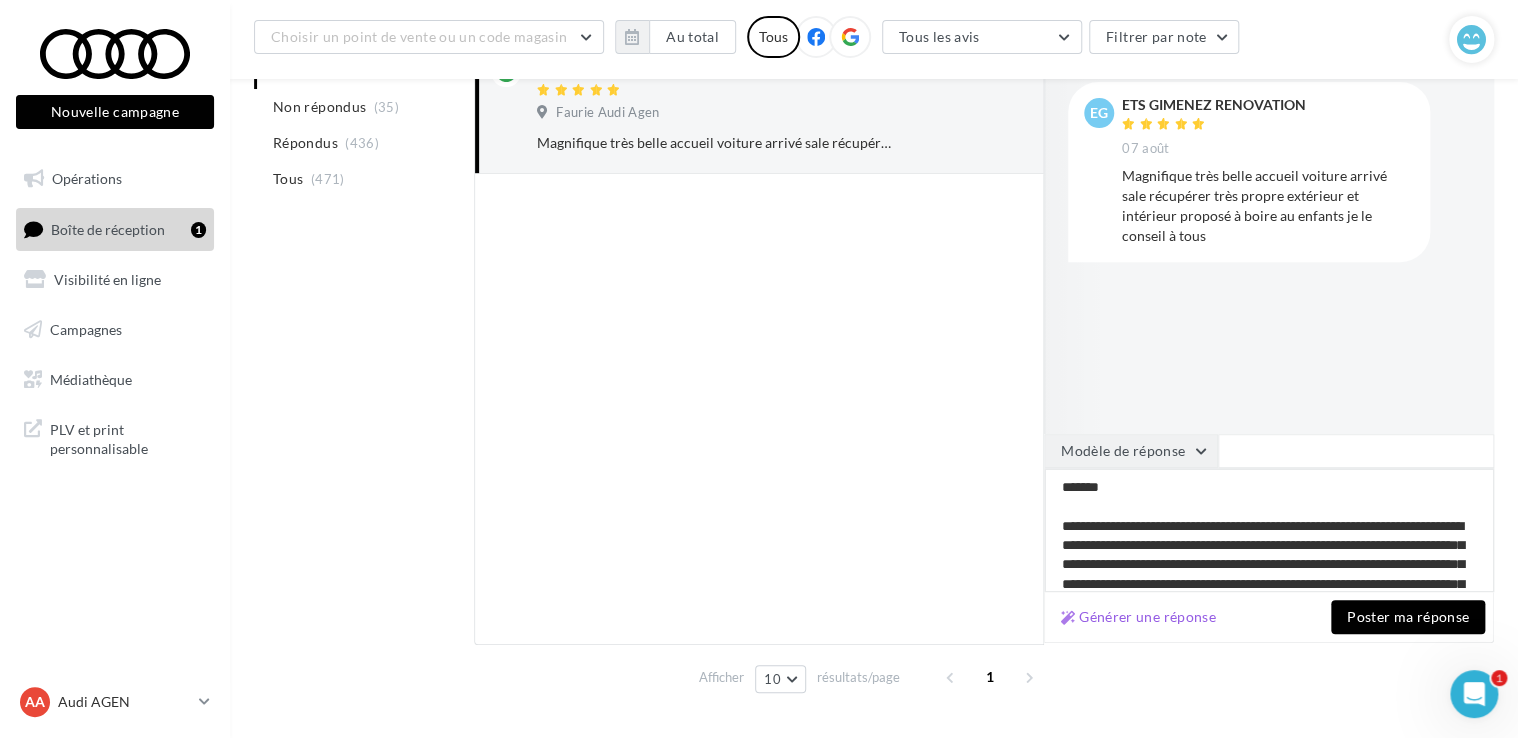 type on "**********" 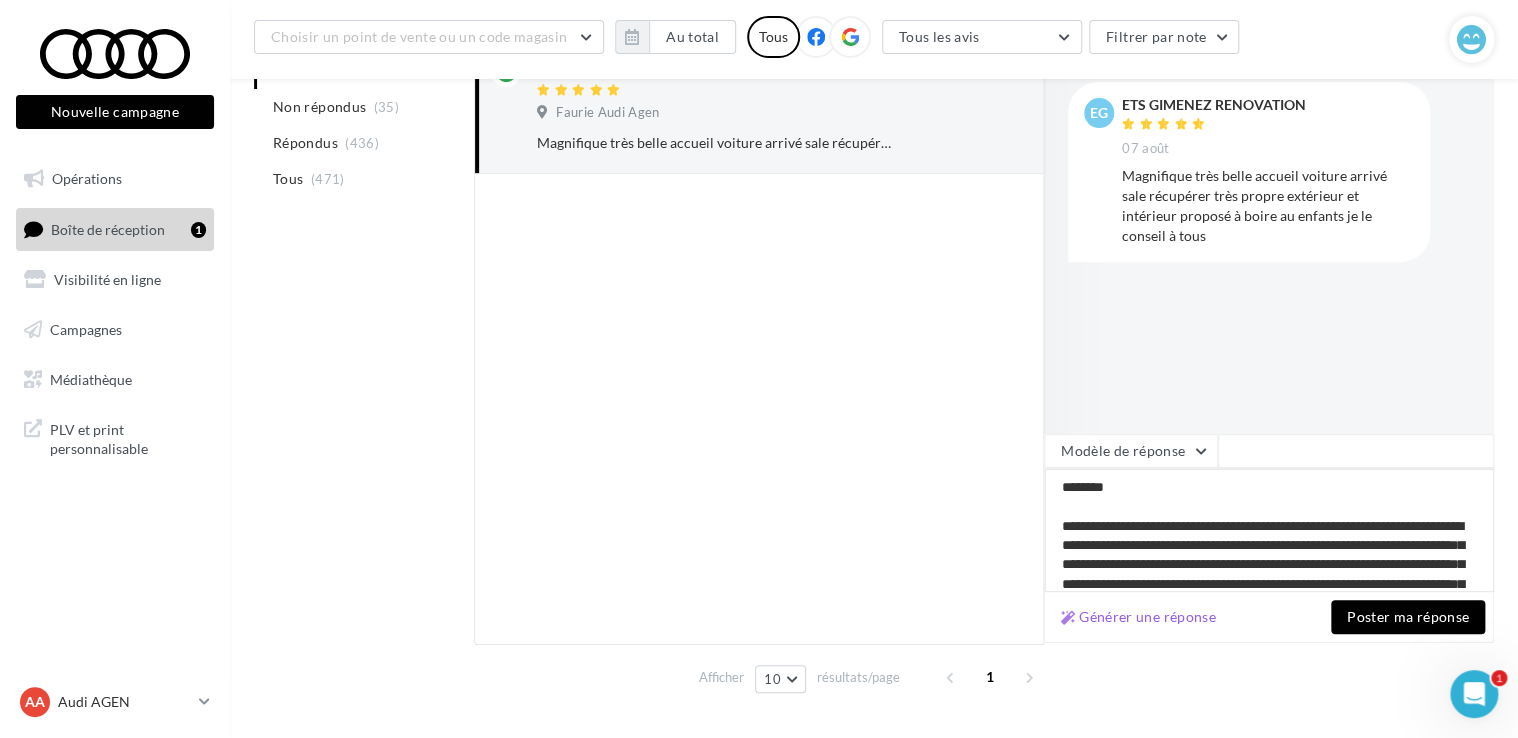 click on "**********" at bounding box center (1269, 530) 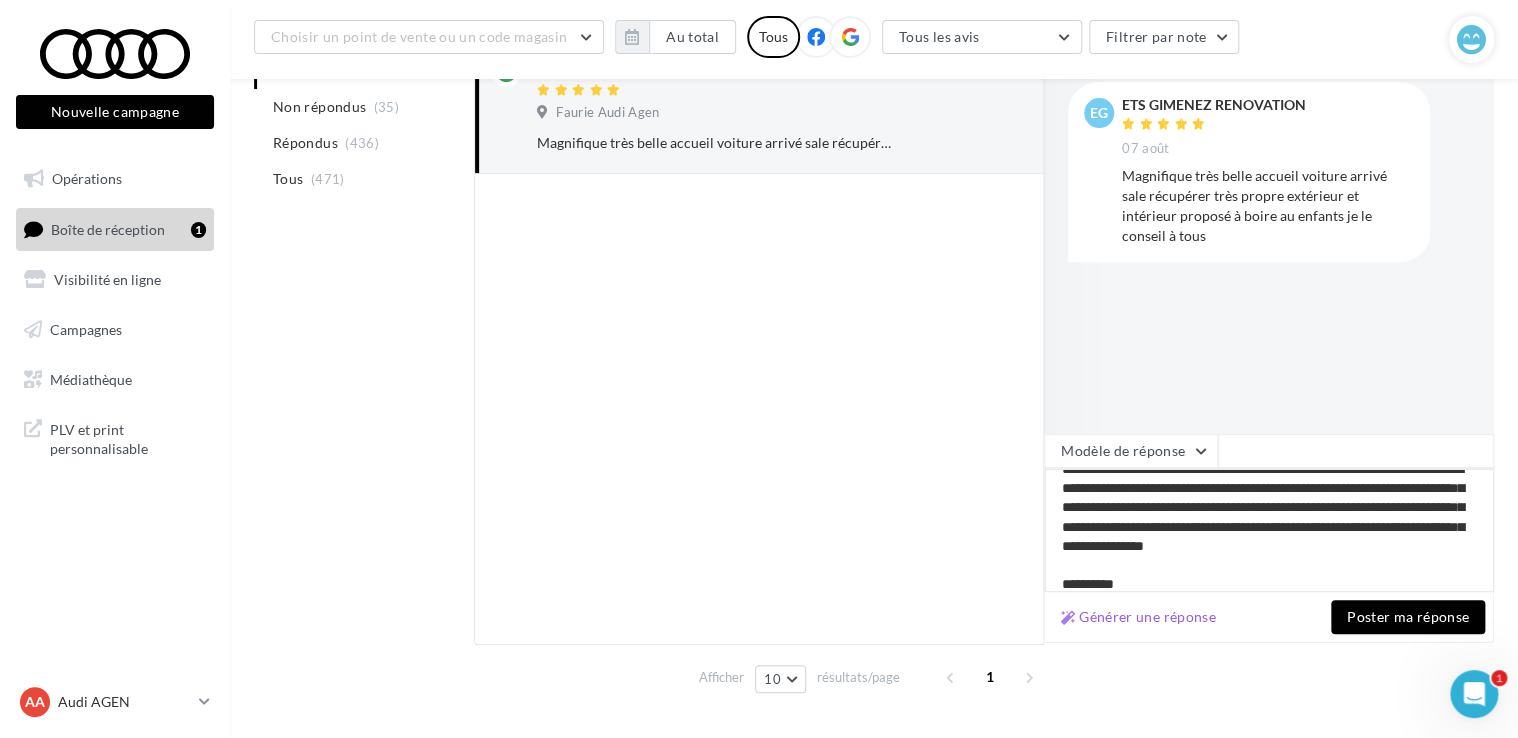 scroll, scrollTop: 88, scrollLeft: 0, axis: vertical 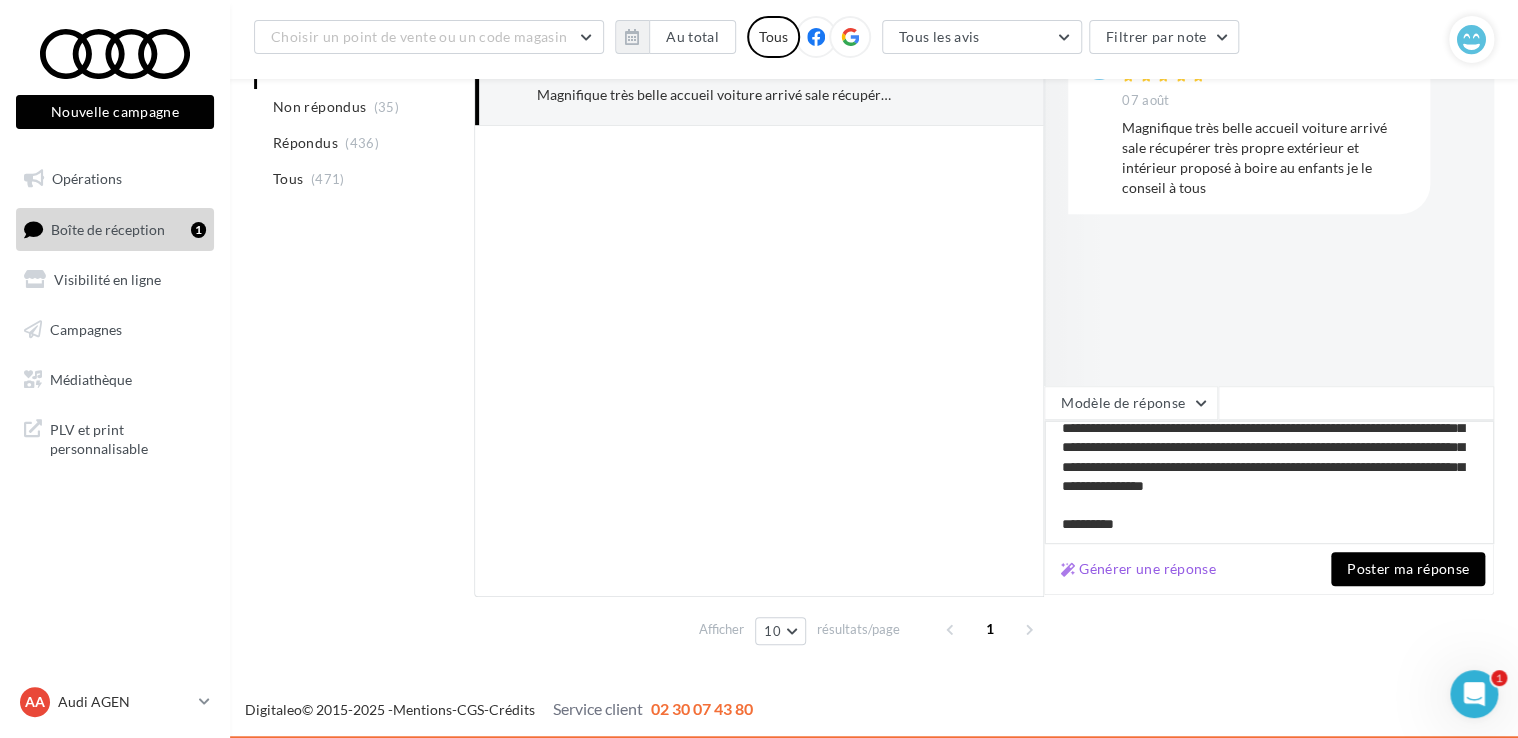 click on "**********" at bounding box center [1269, 482] 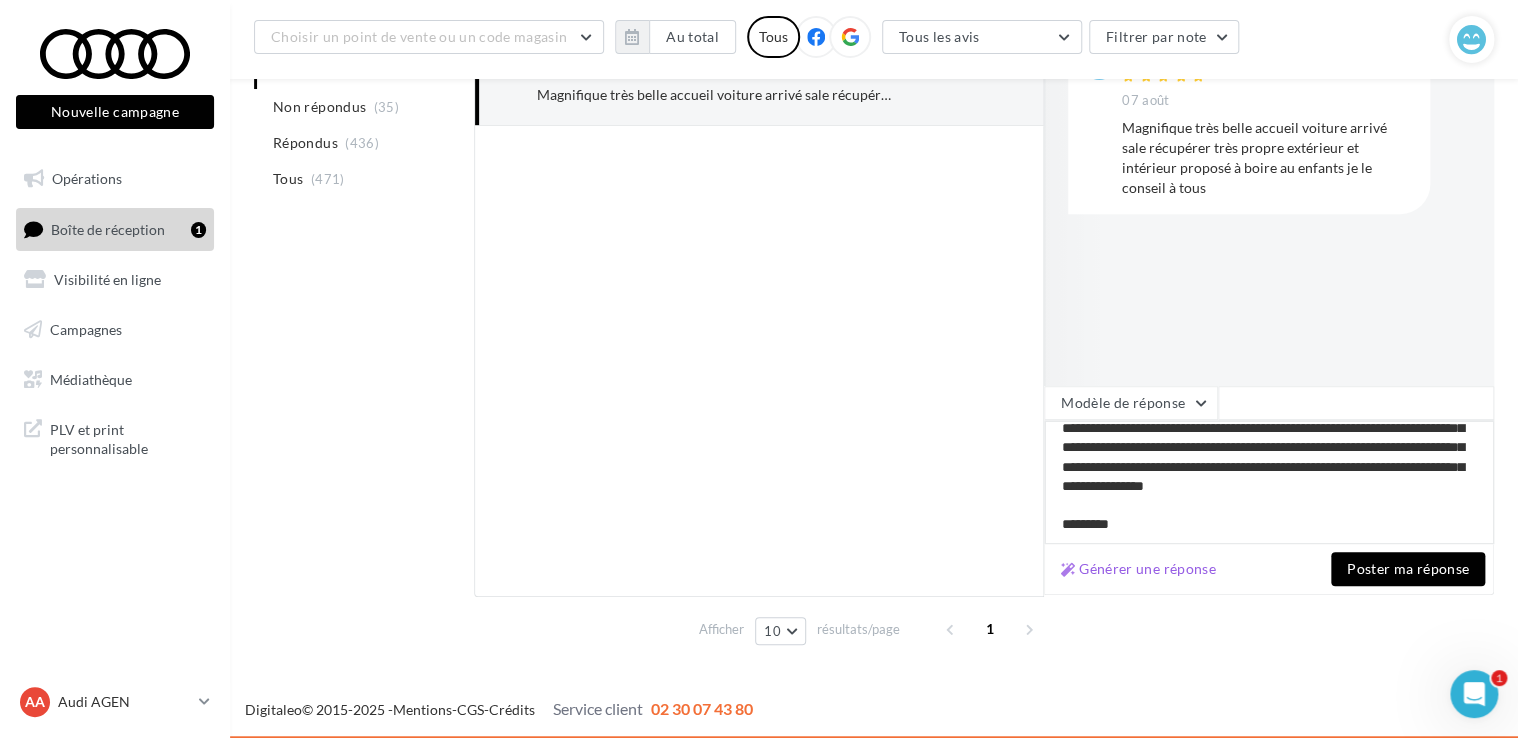 type on "**********" 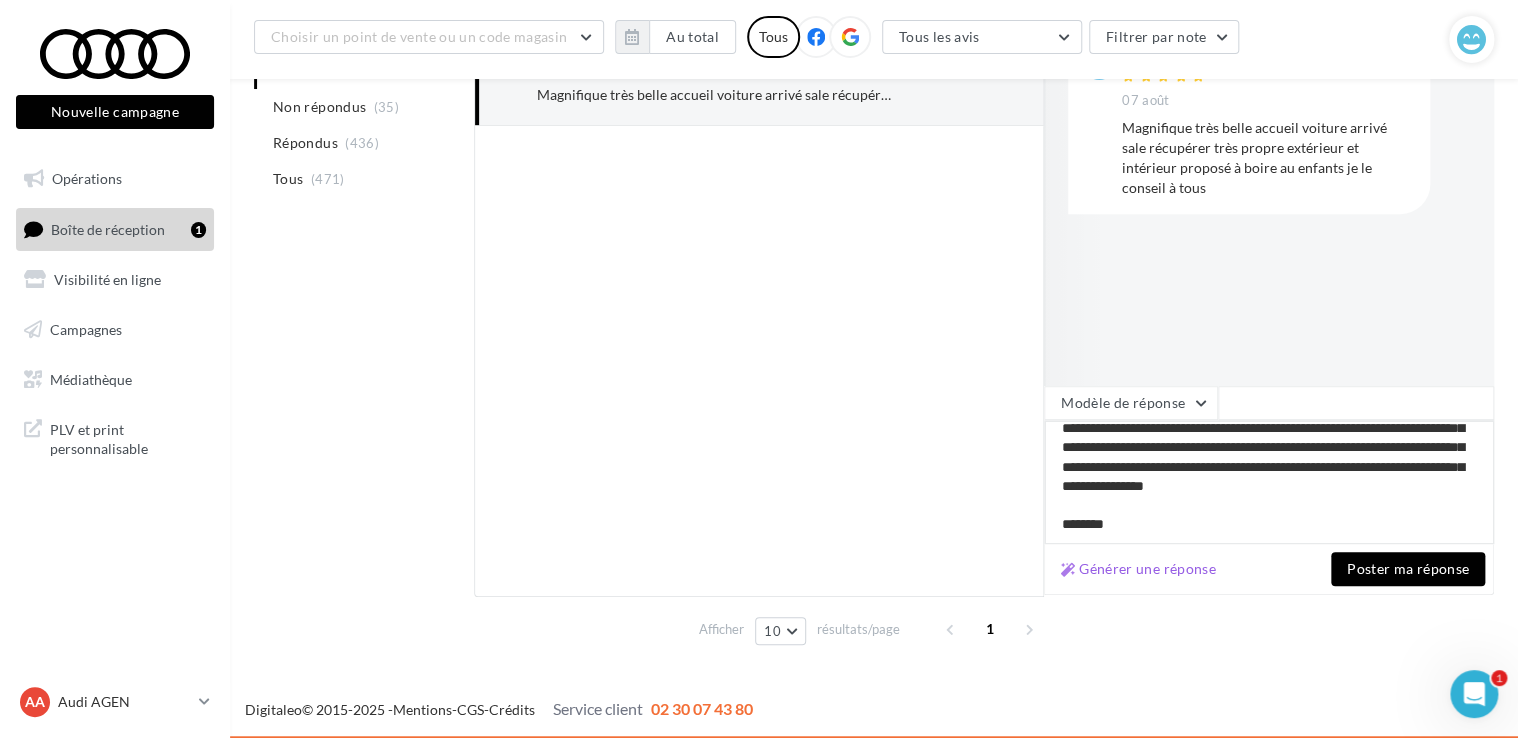 type on "**********" 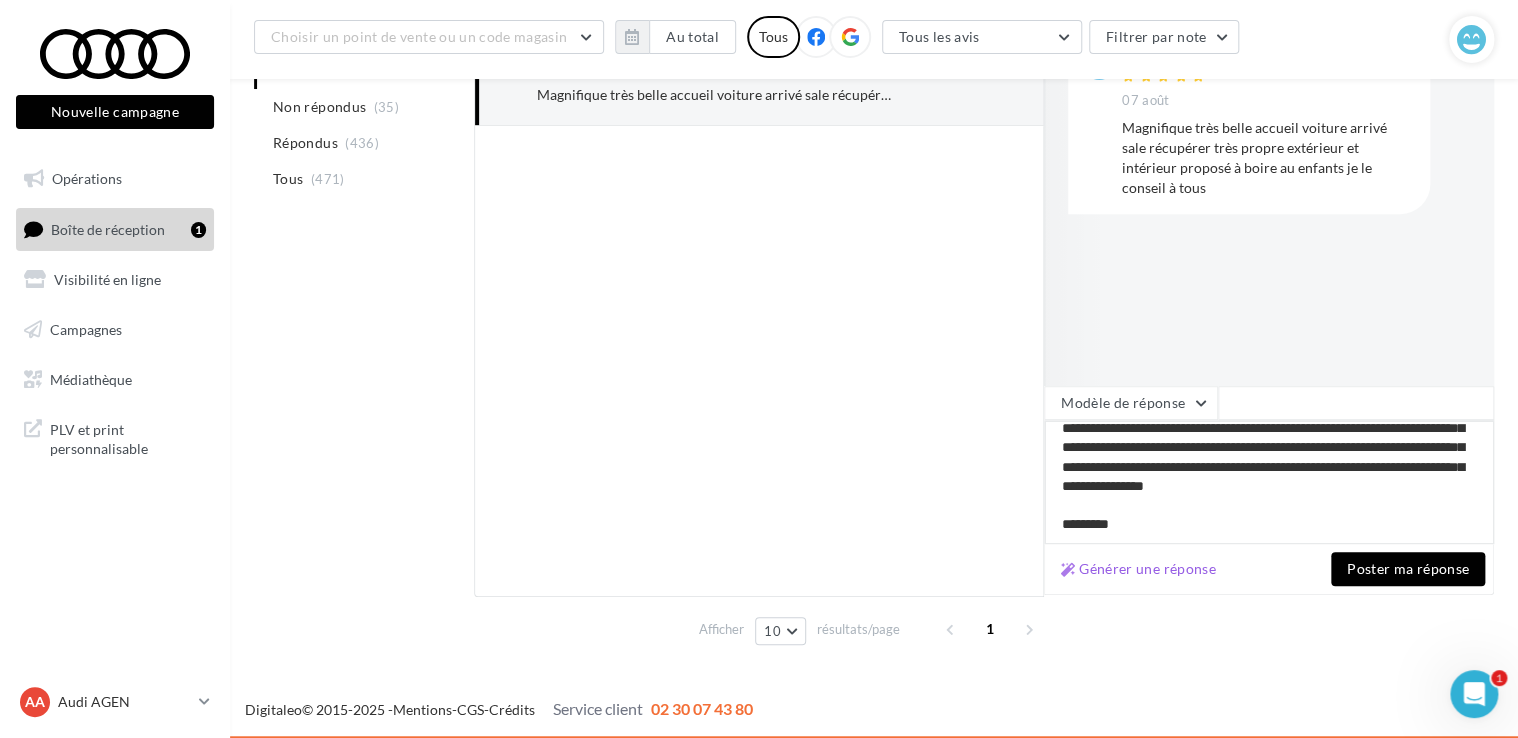 type on "**********" 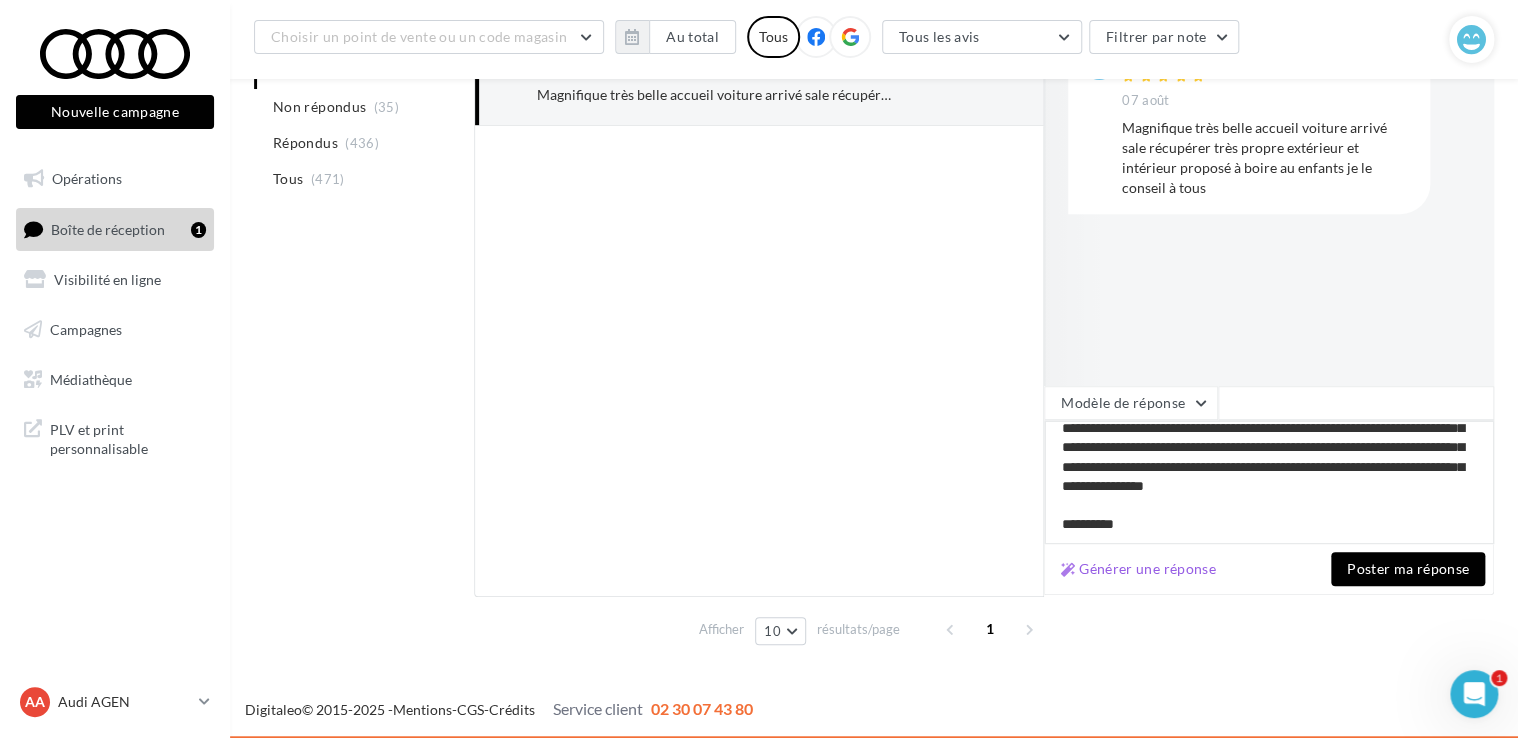 type on "**********" 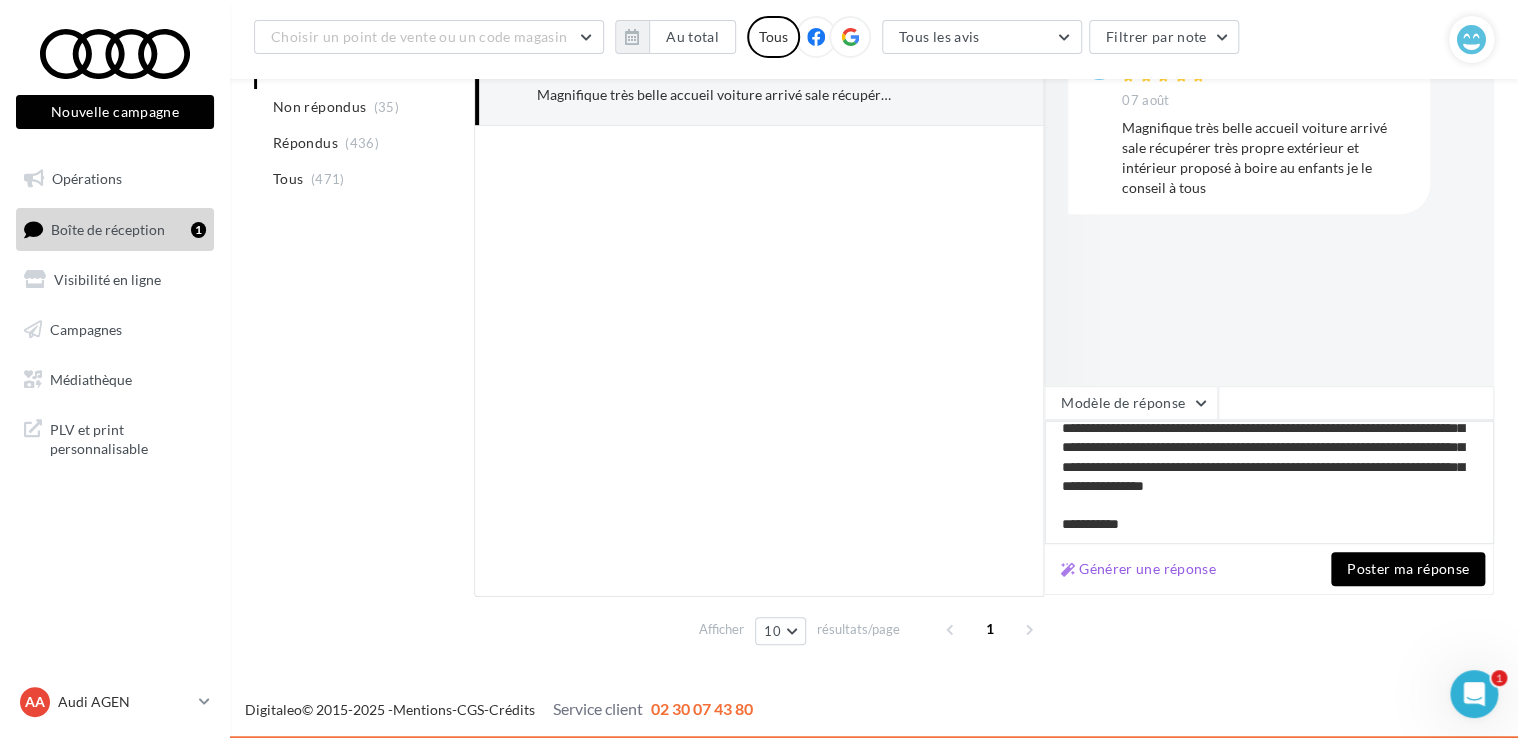 type on "**********" 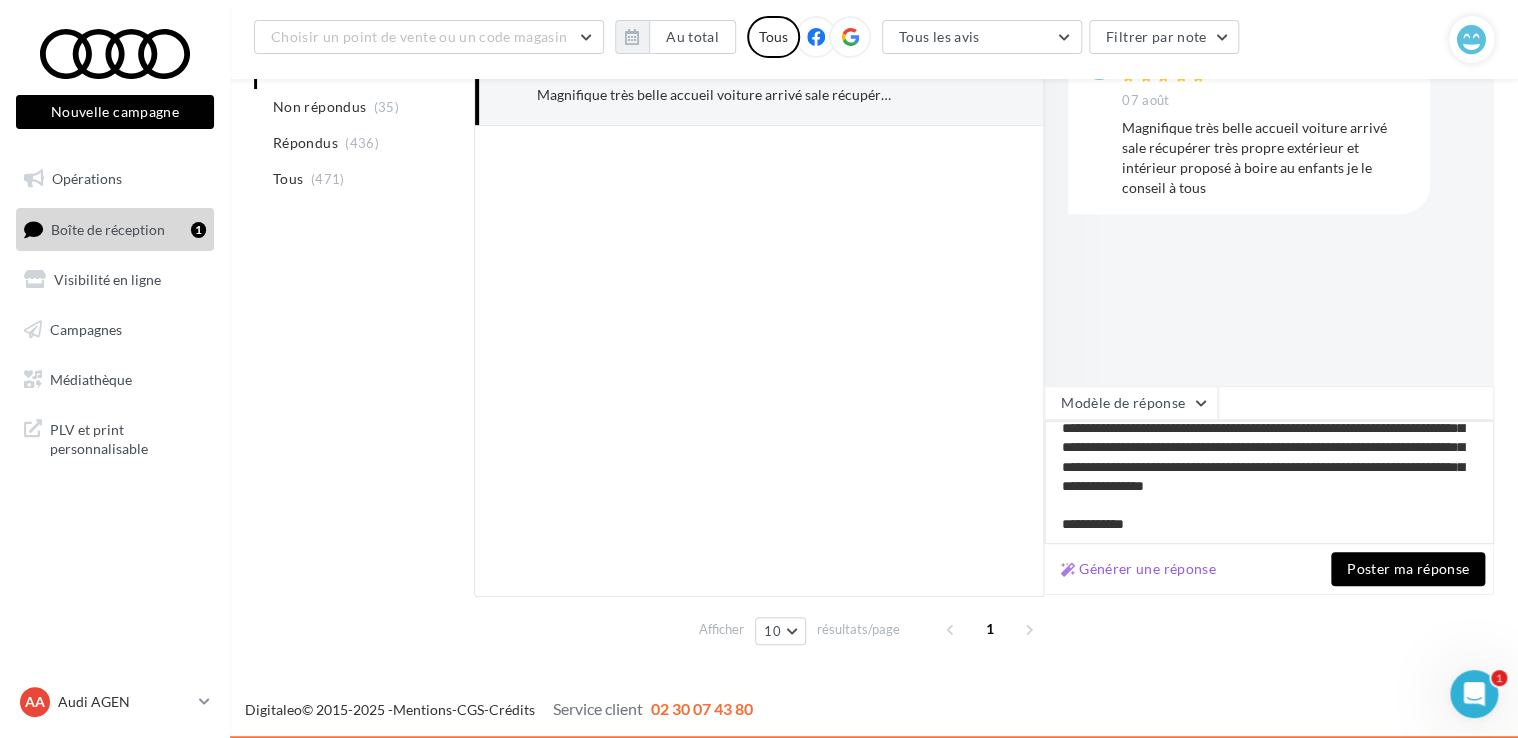 type on "**********" 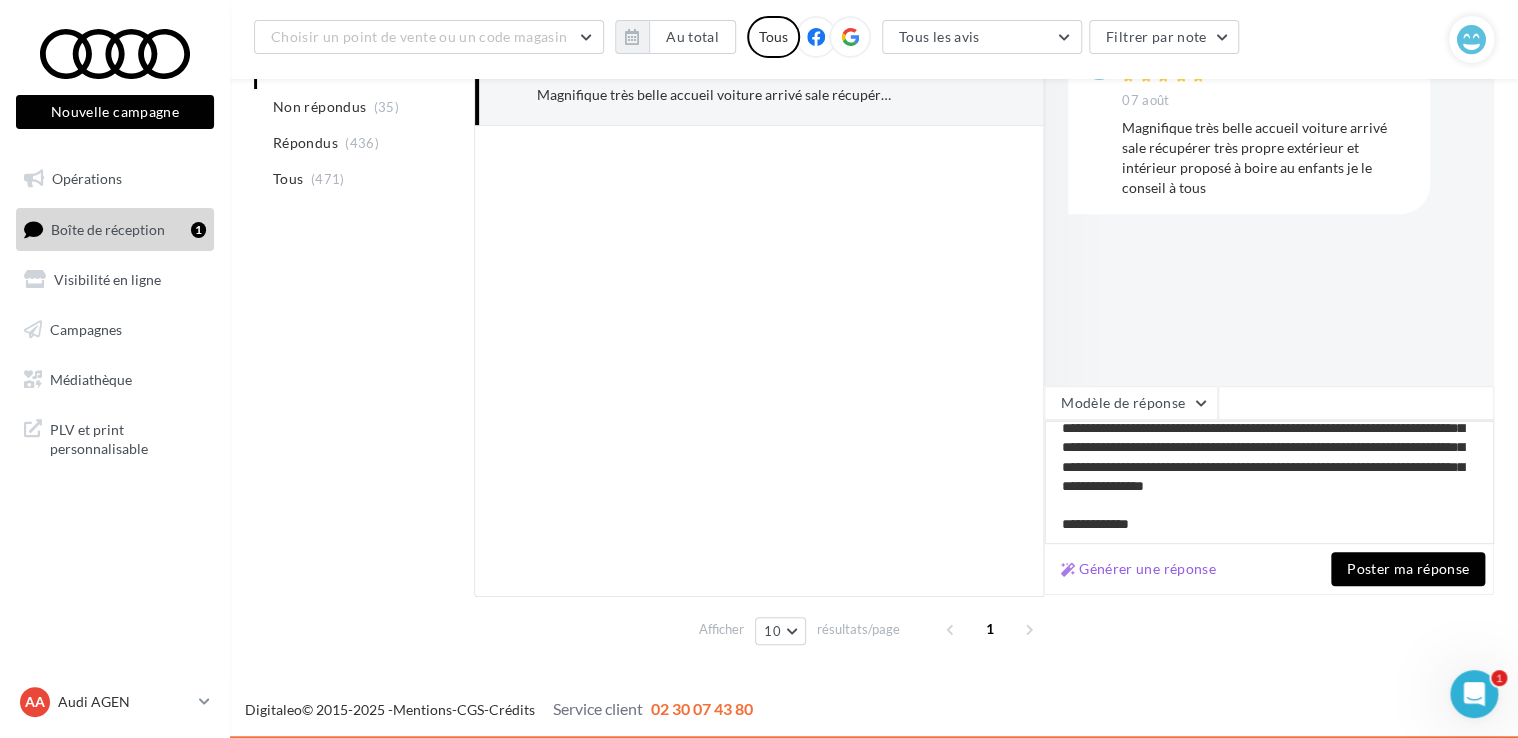 type on "**********" 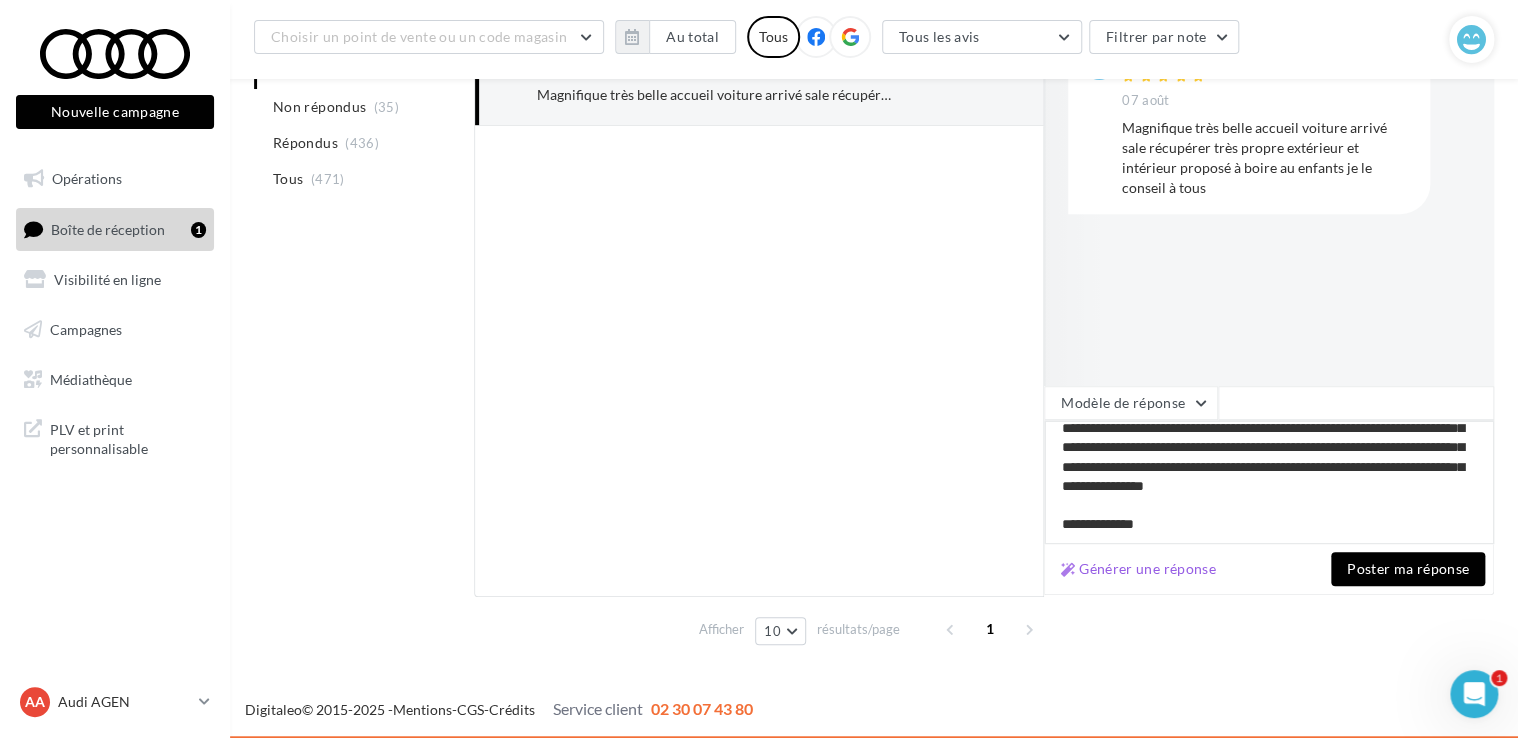 type on "**********" 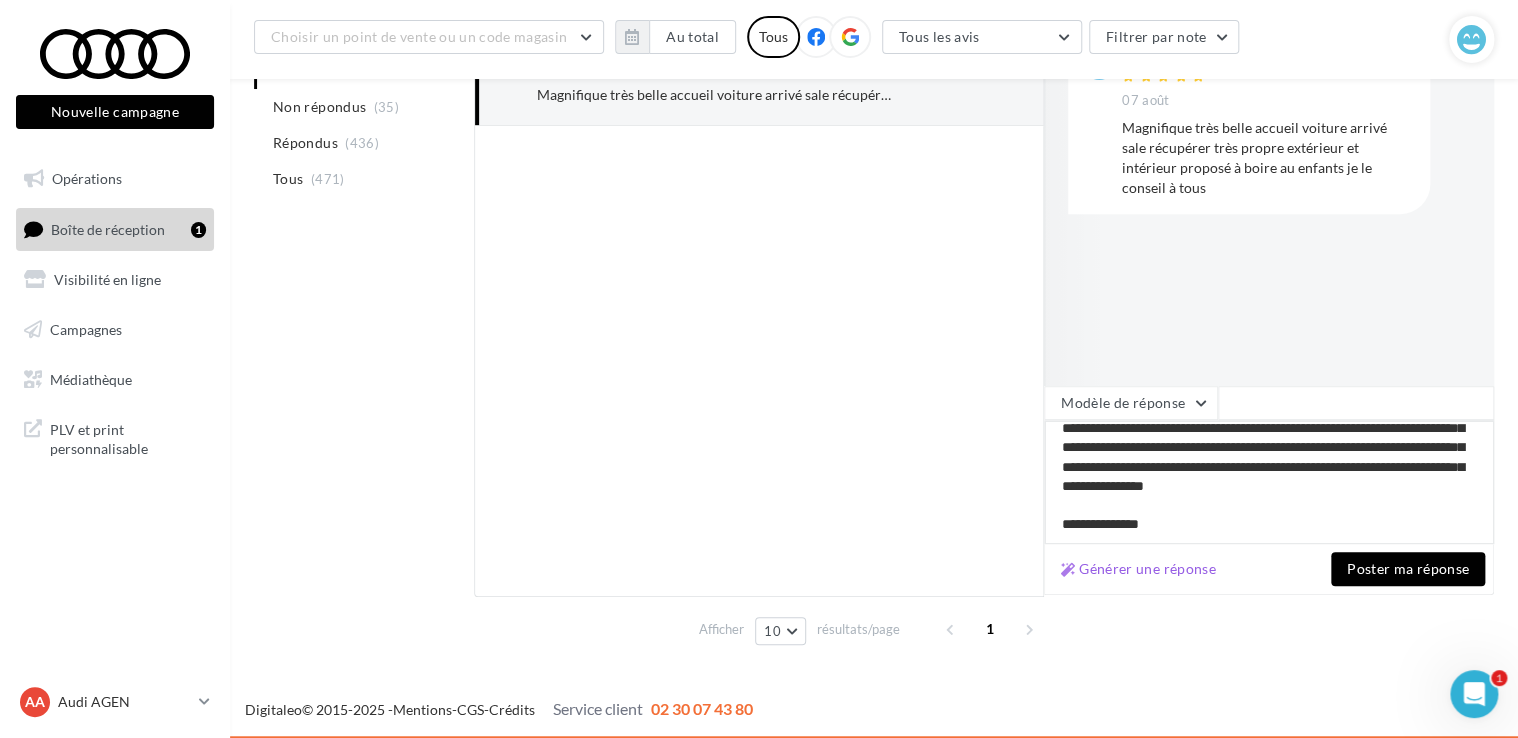 type on "**********" 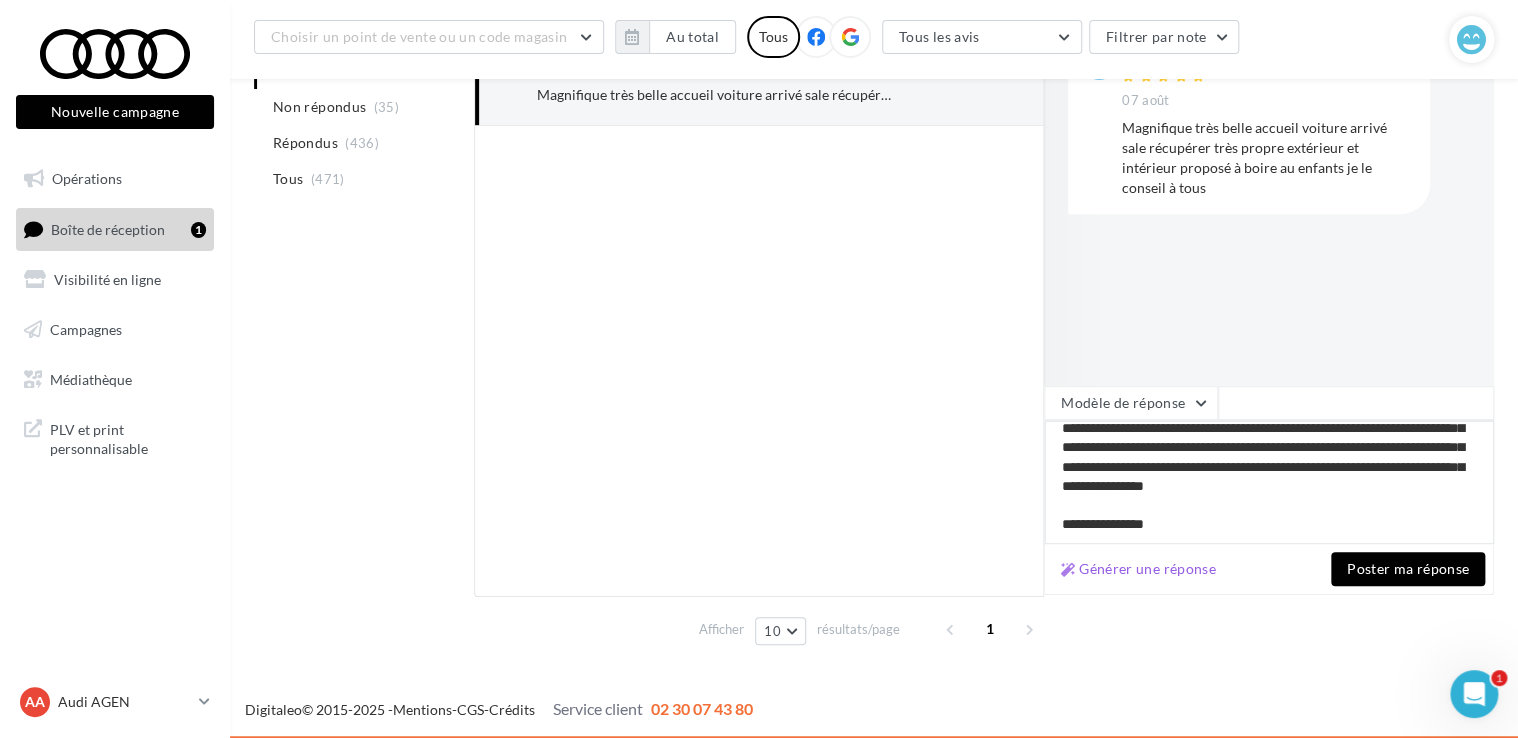 type on "**********" 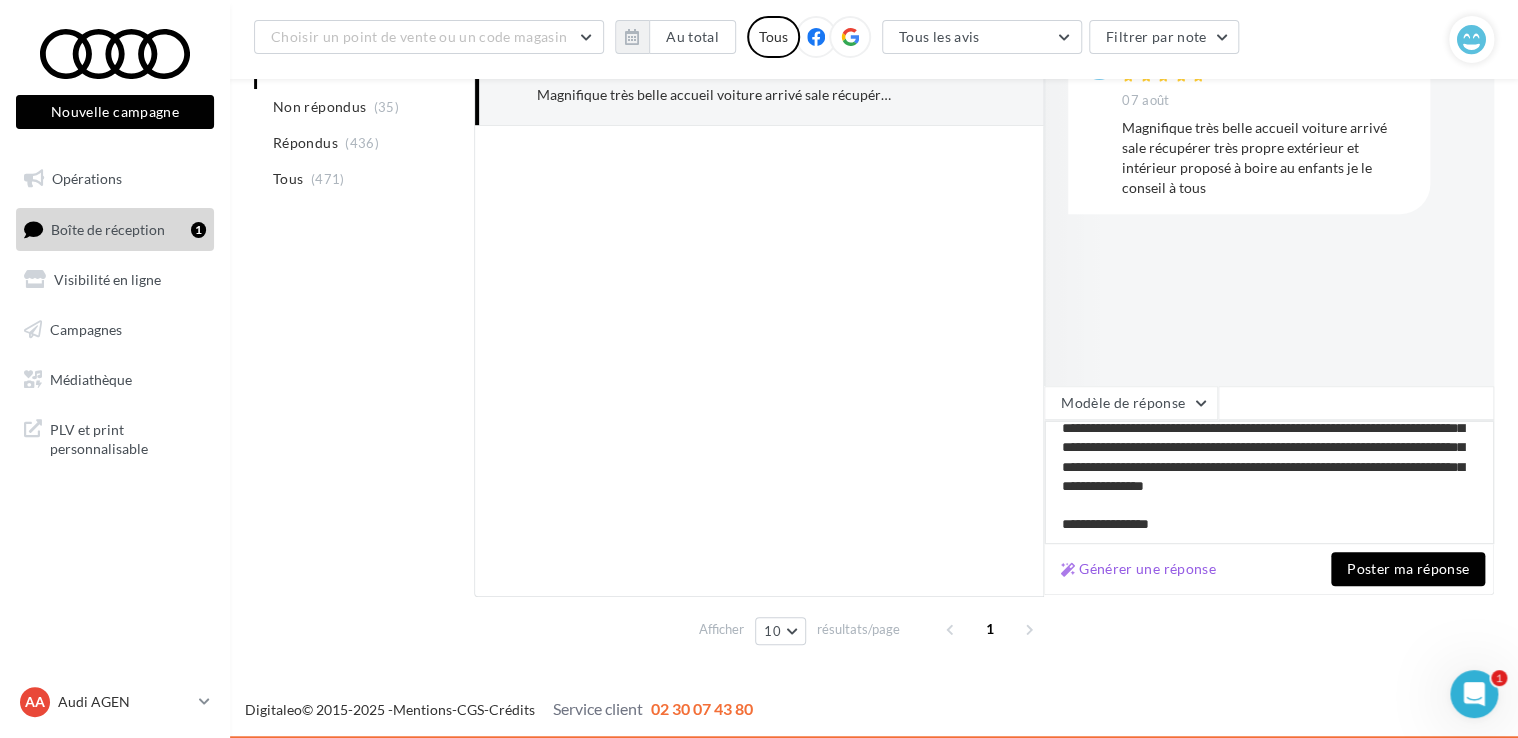 type on "**********" 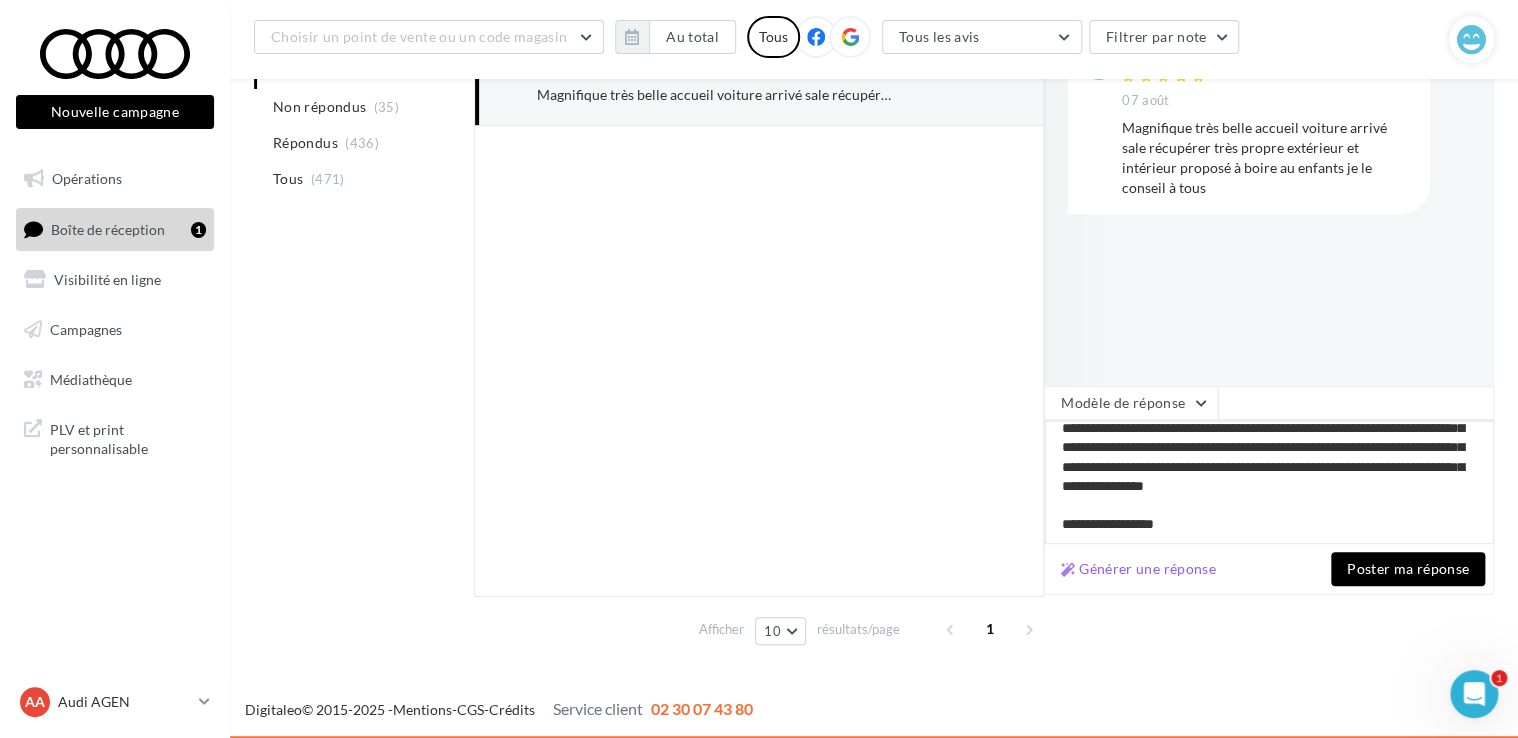 type on "**********" 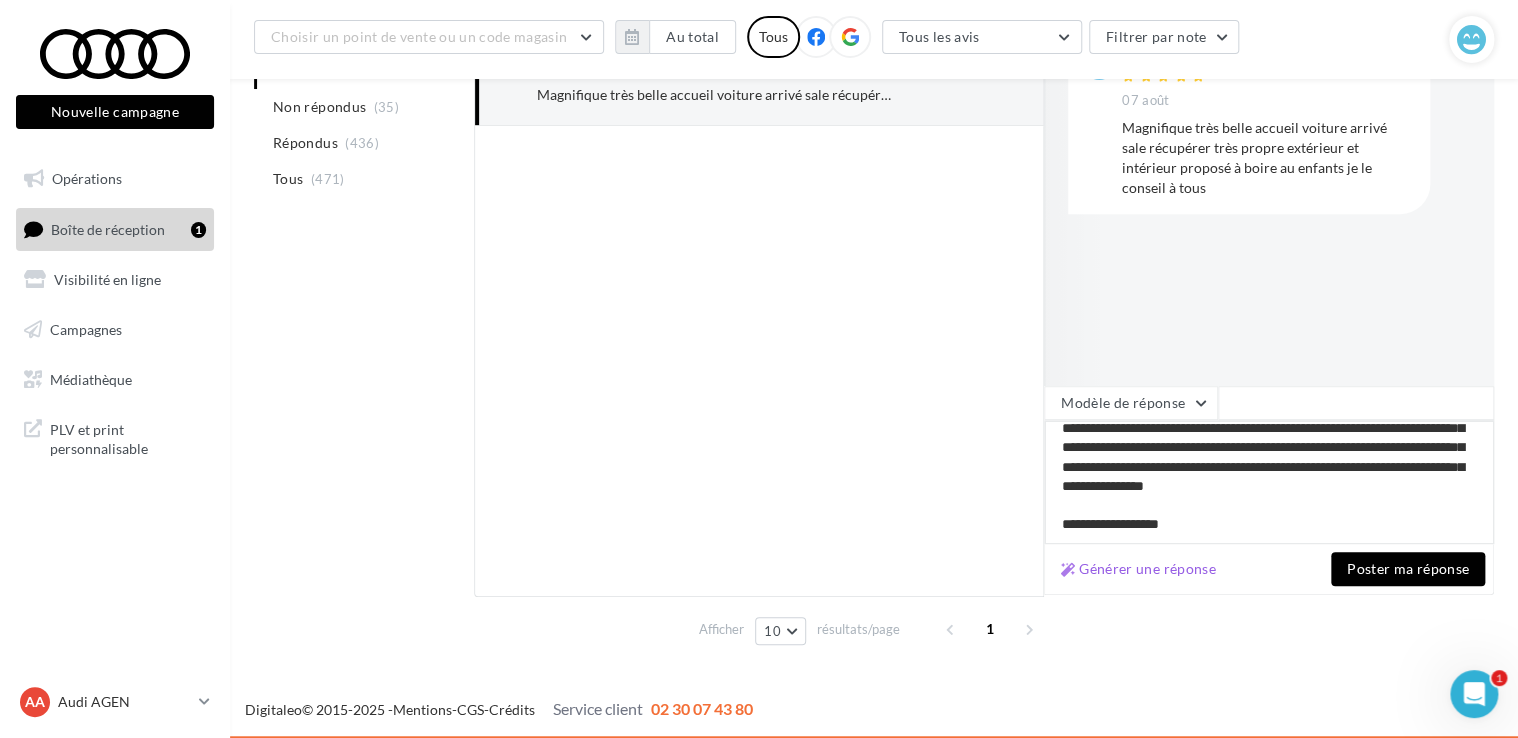 type on "**********" 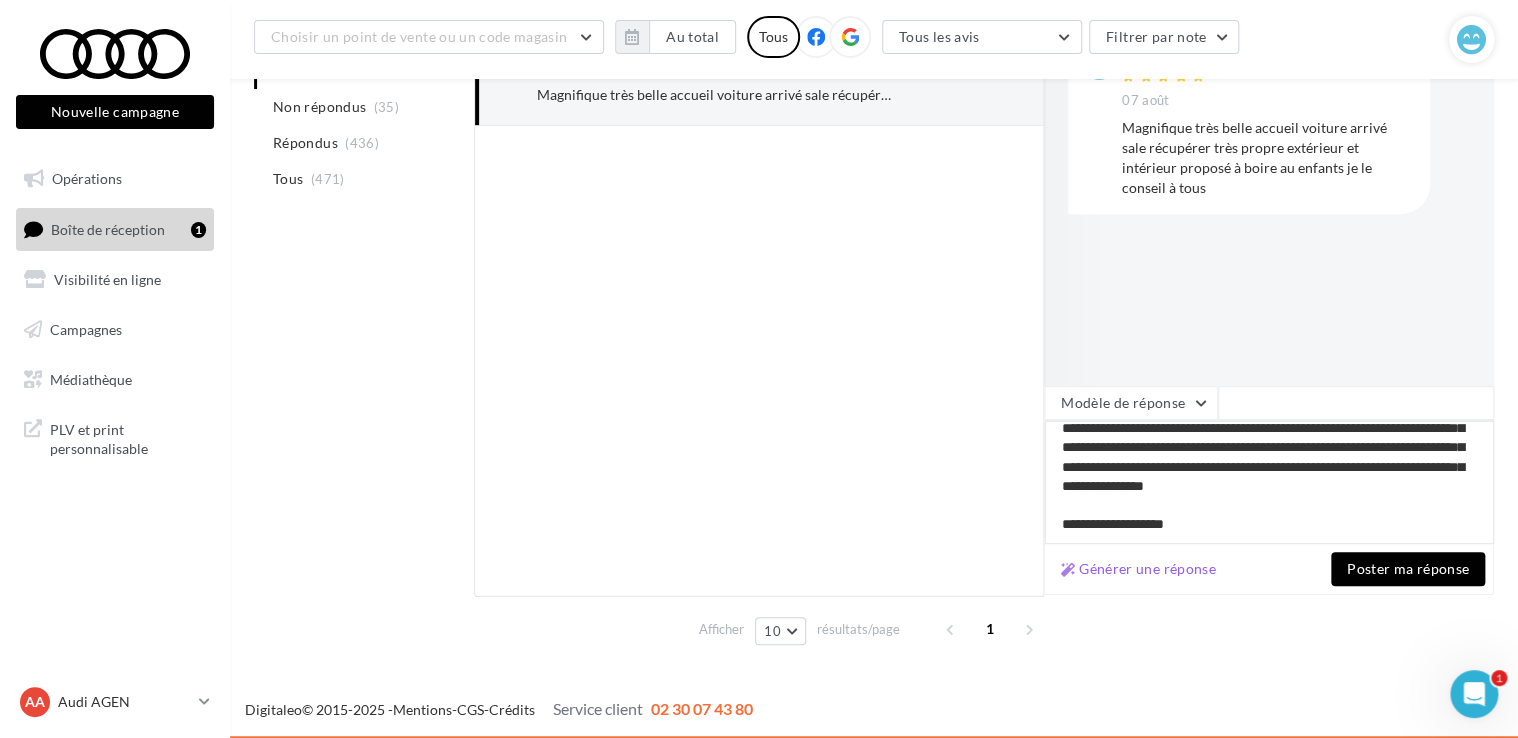 type on "**********" 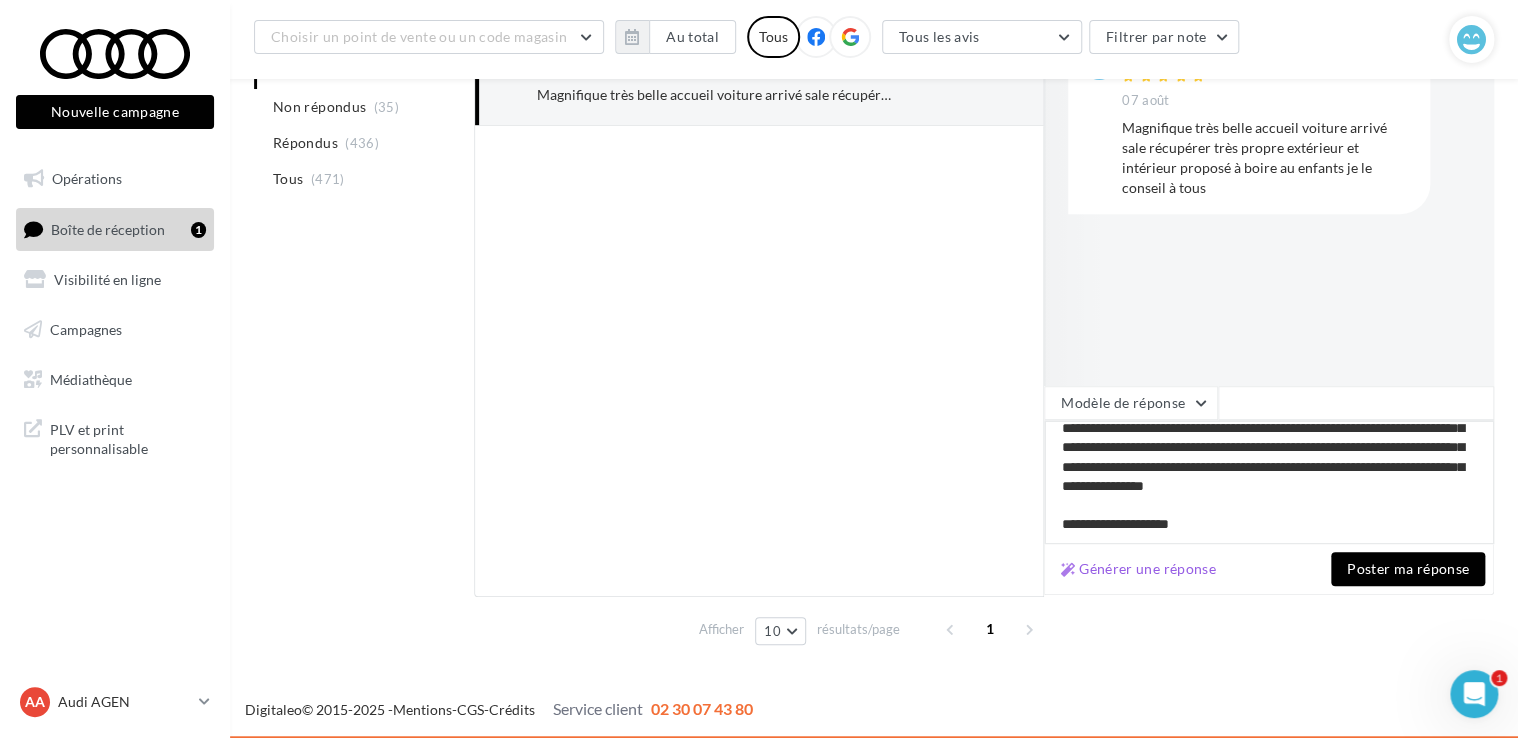 type on "**********" 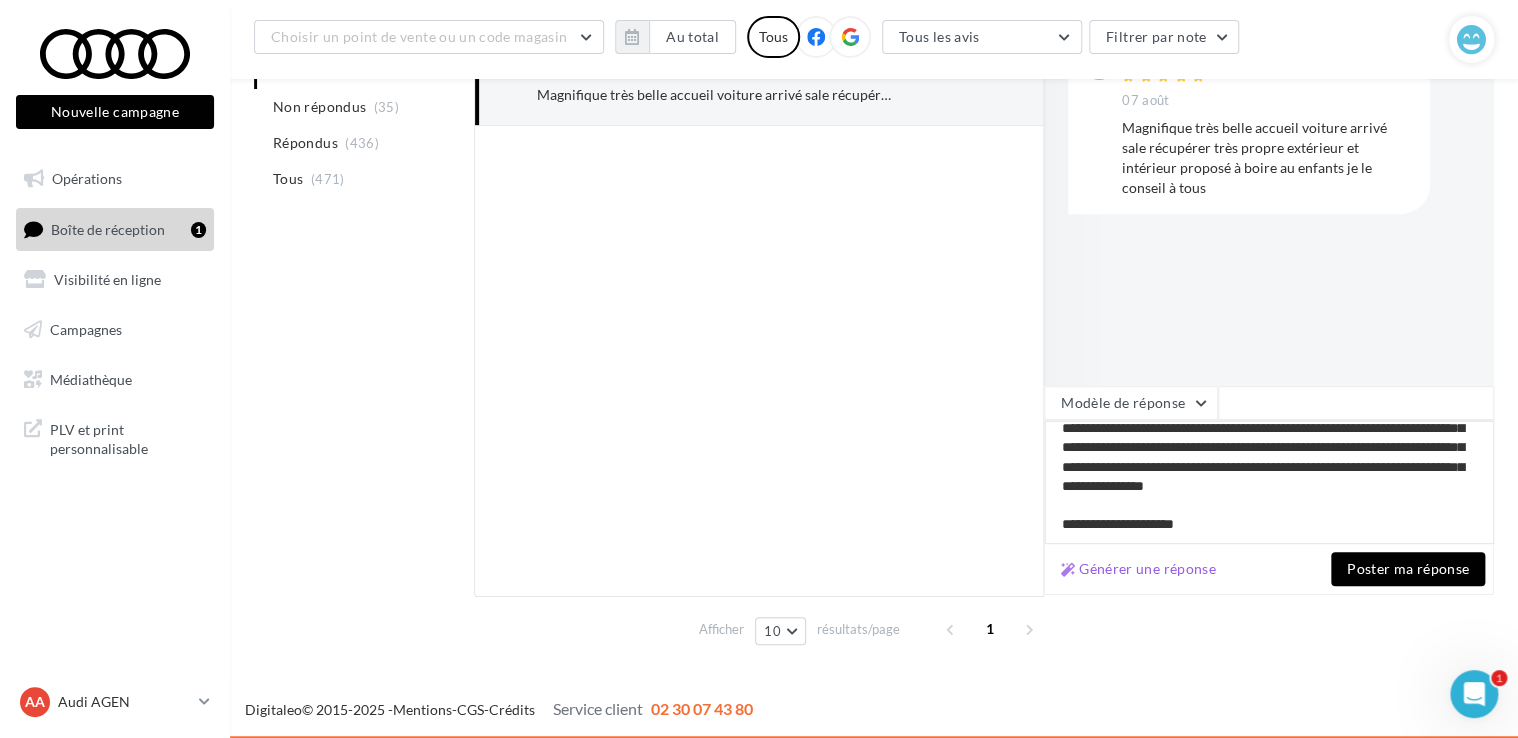 type on "**********" 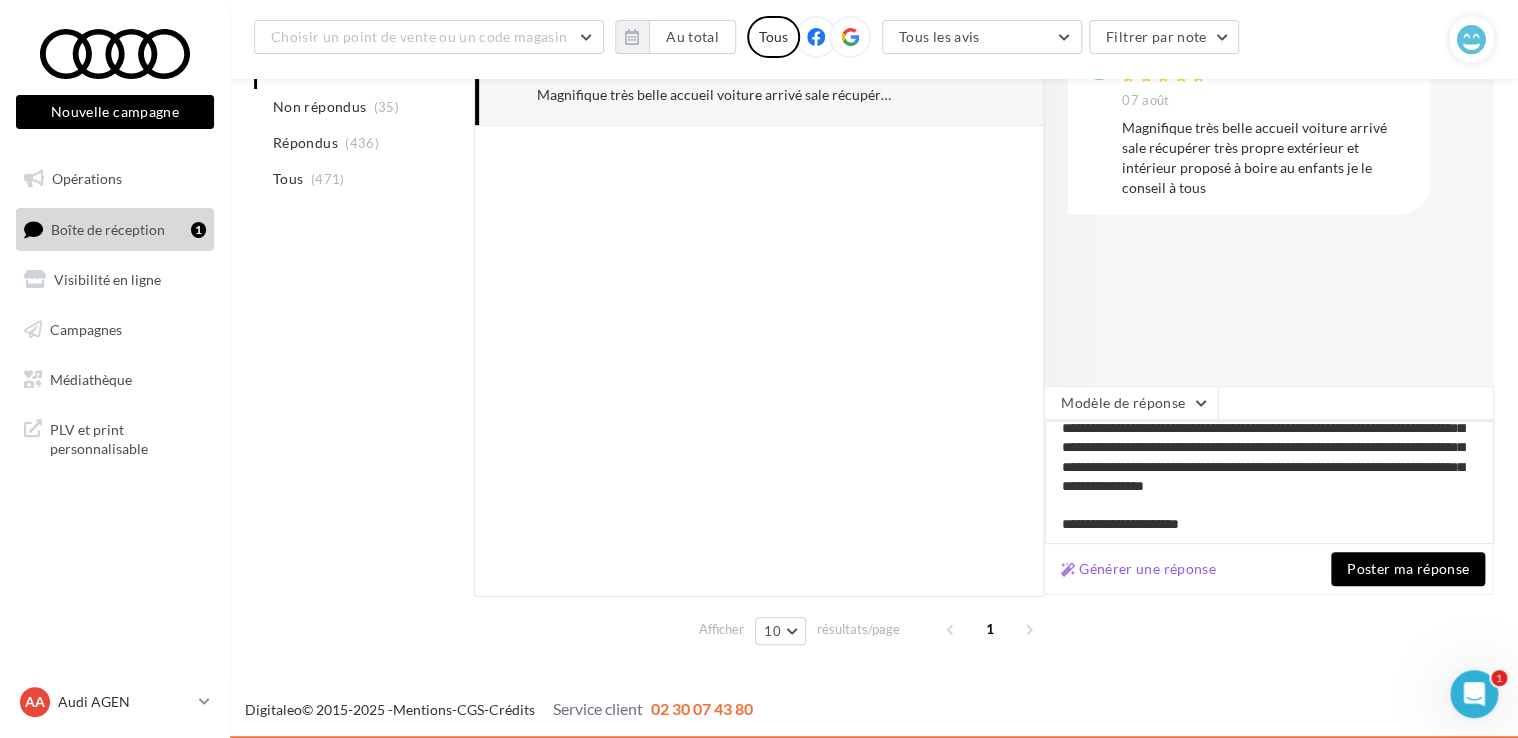 type on "**********" 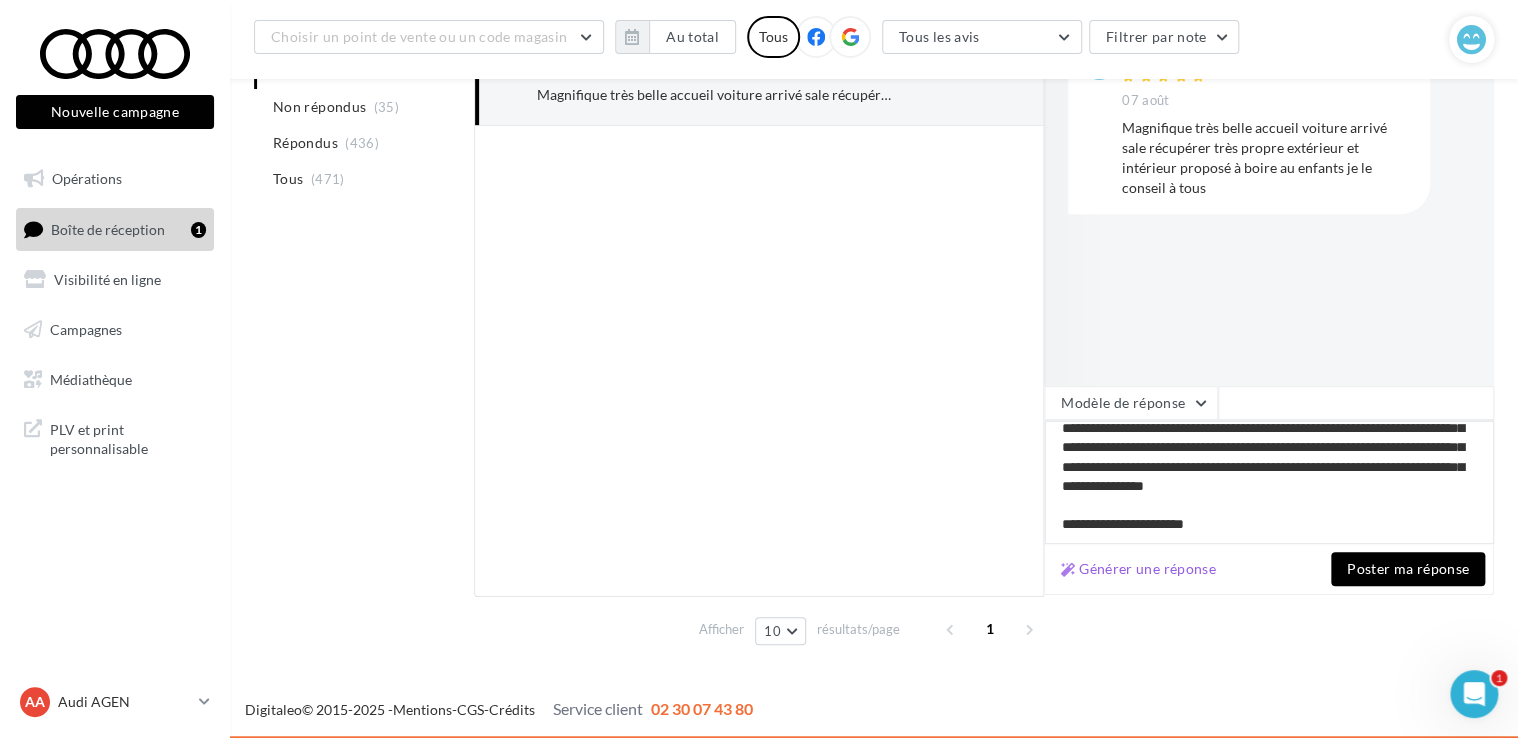 type on "**********" 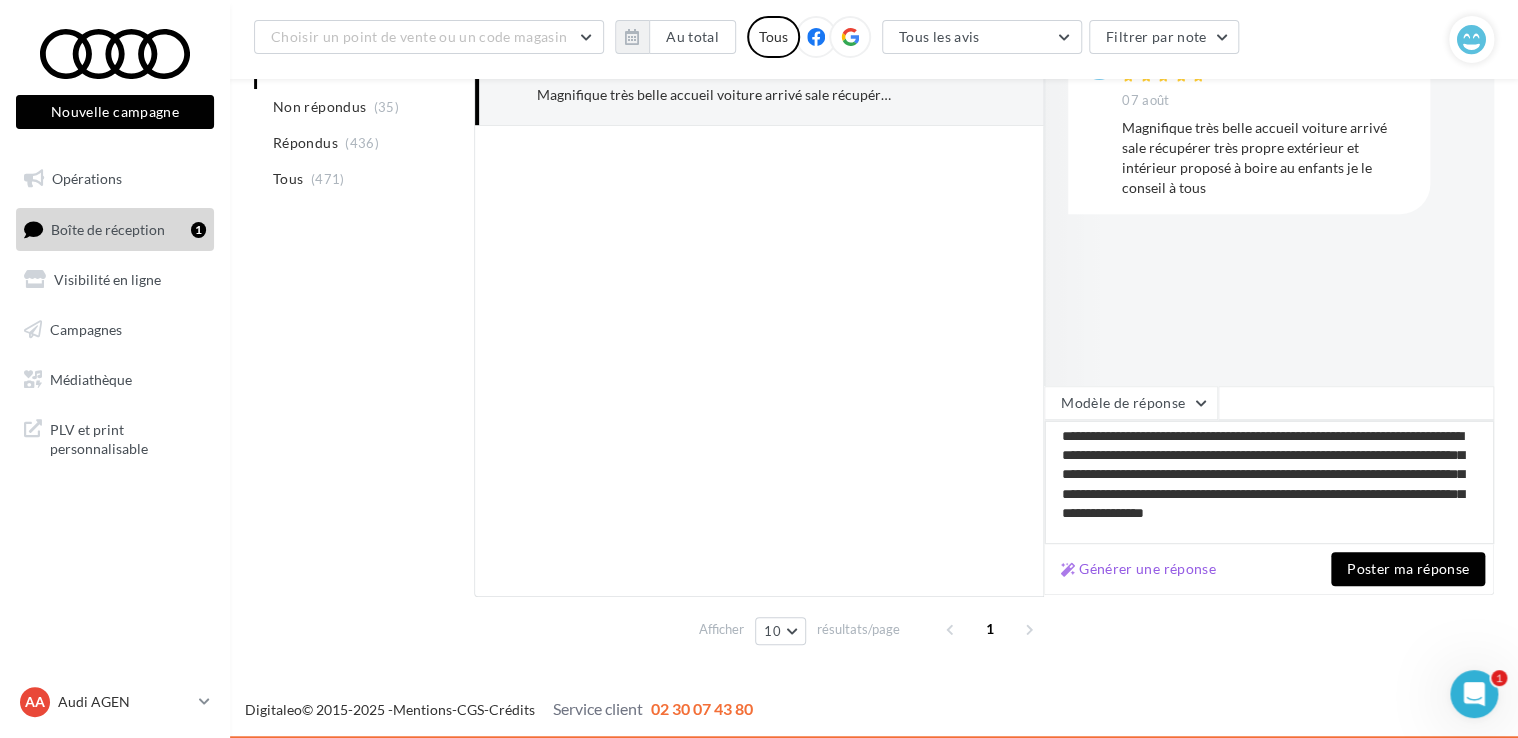 scroll, scrollTop: 0, scrollLeft: 0, axis: both 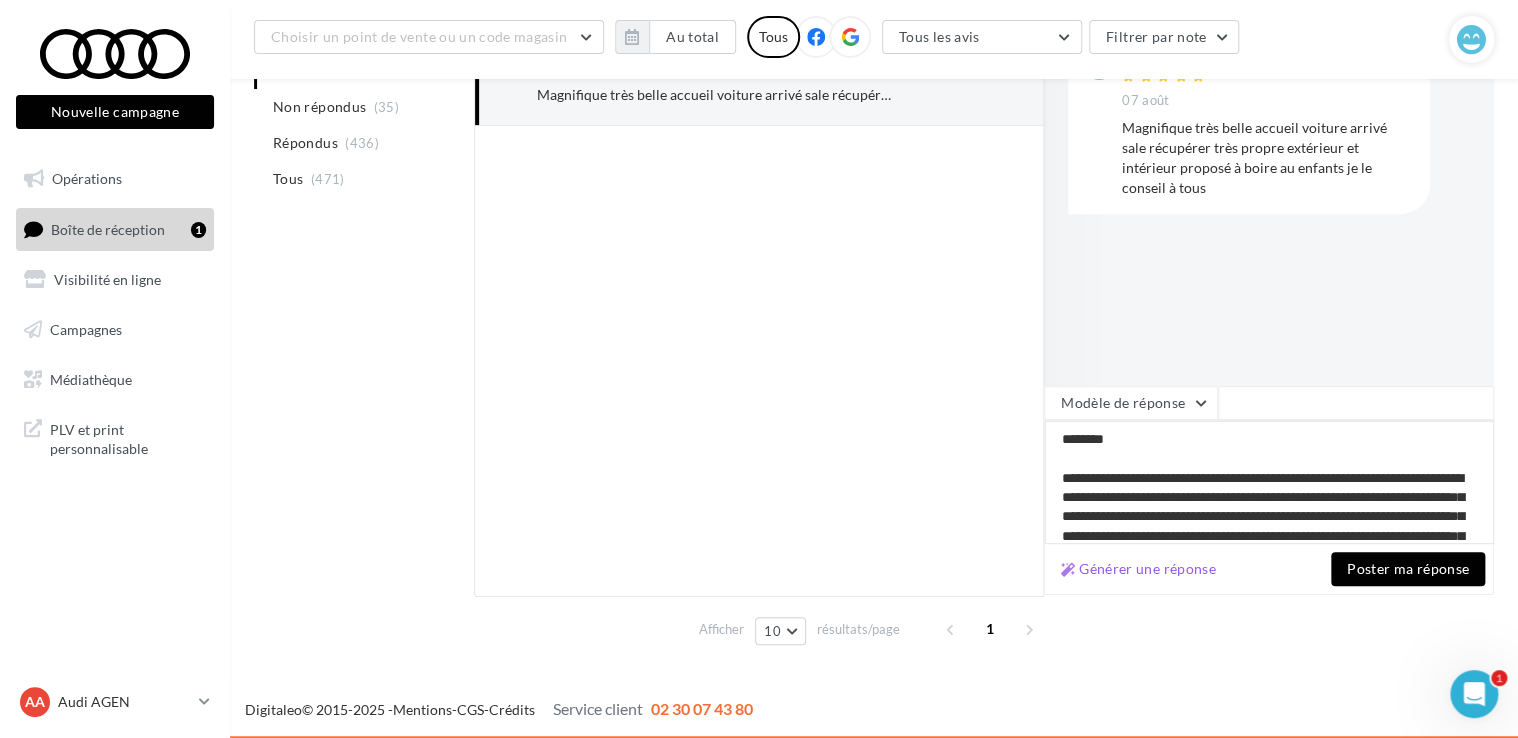 type on "**********" 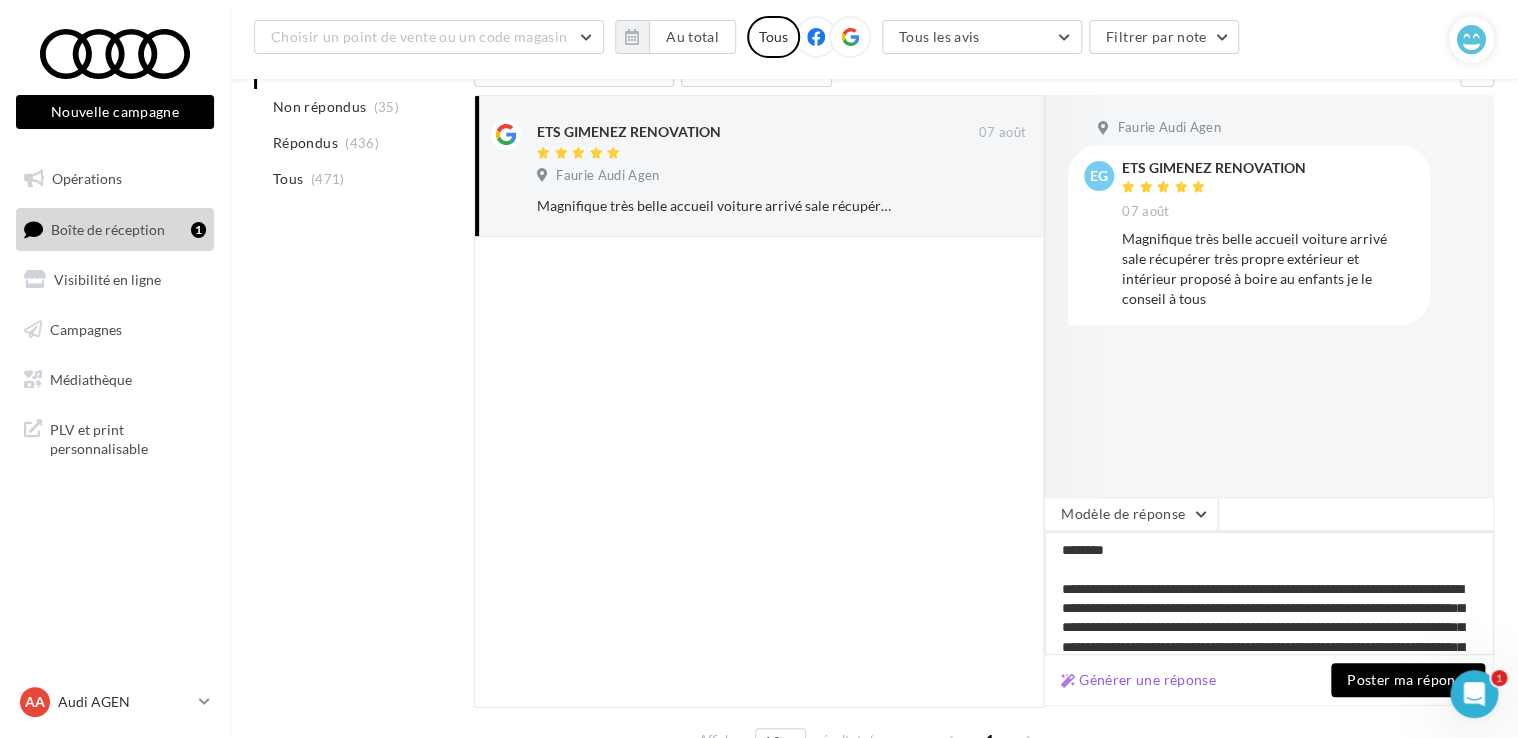 scroll, scrollTop: 48, scrollLeft: 0, axis: vertical 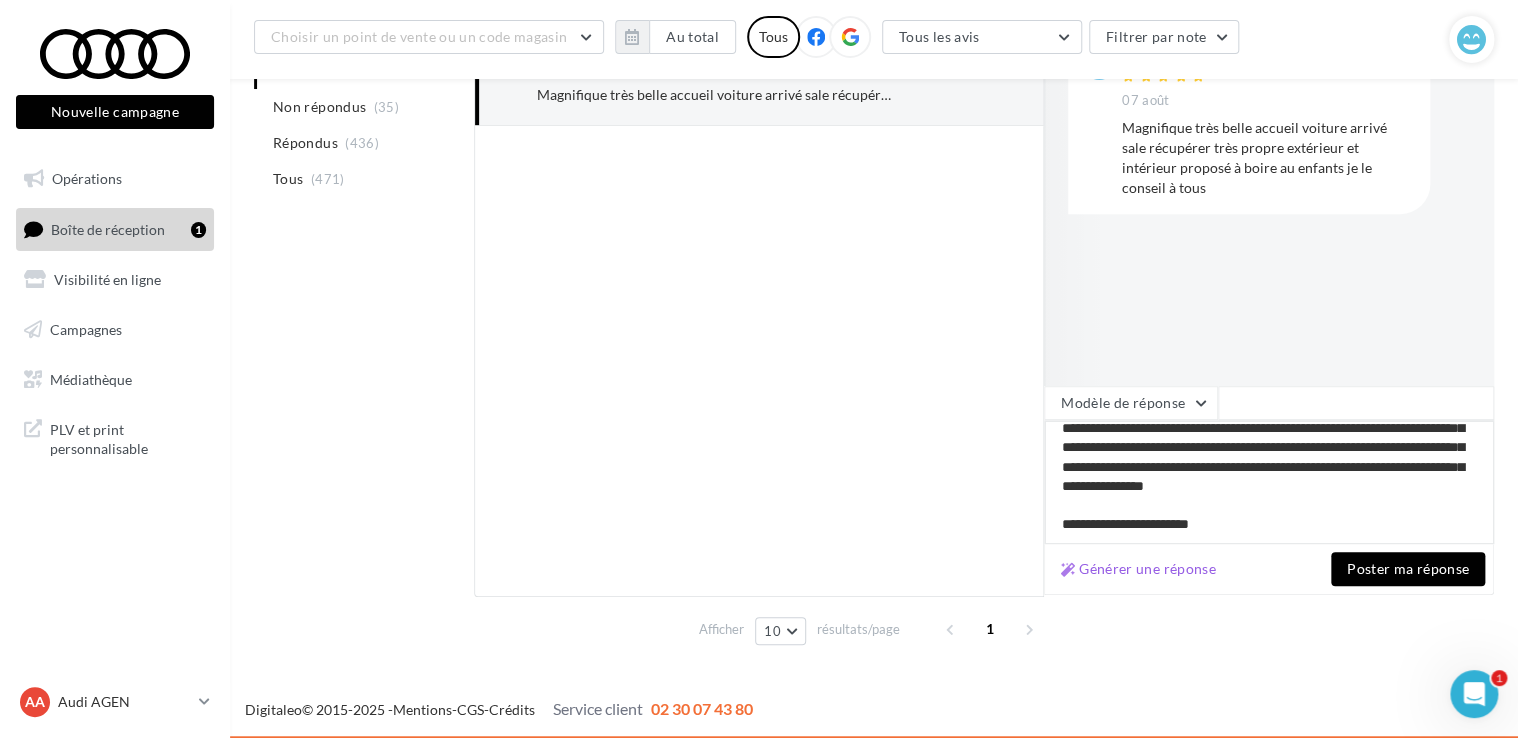 drag, startPoint x: 1061, startPoint y: 437, endPoint x: 1212, endPoint y: 495, distance: 161.75598 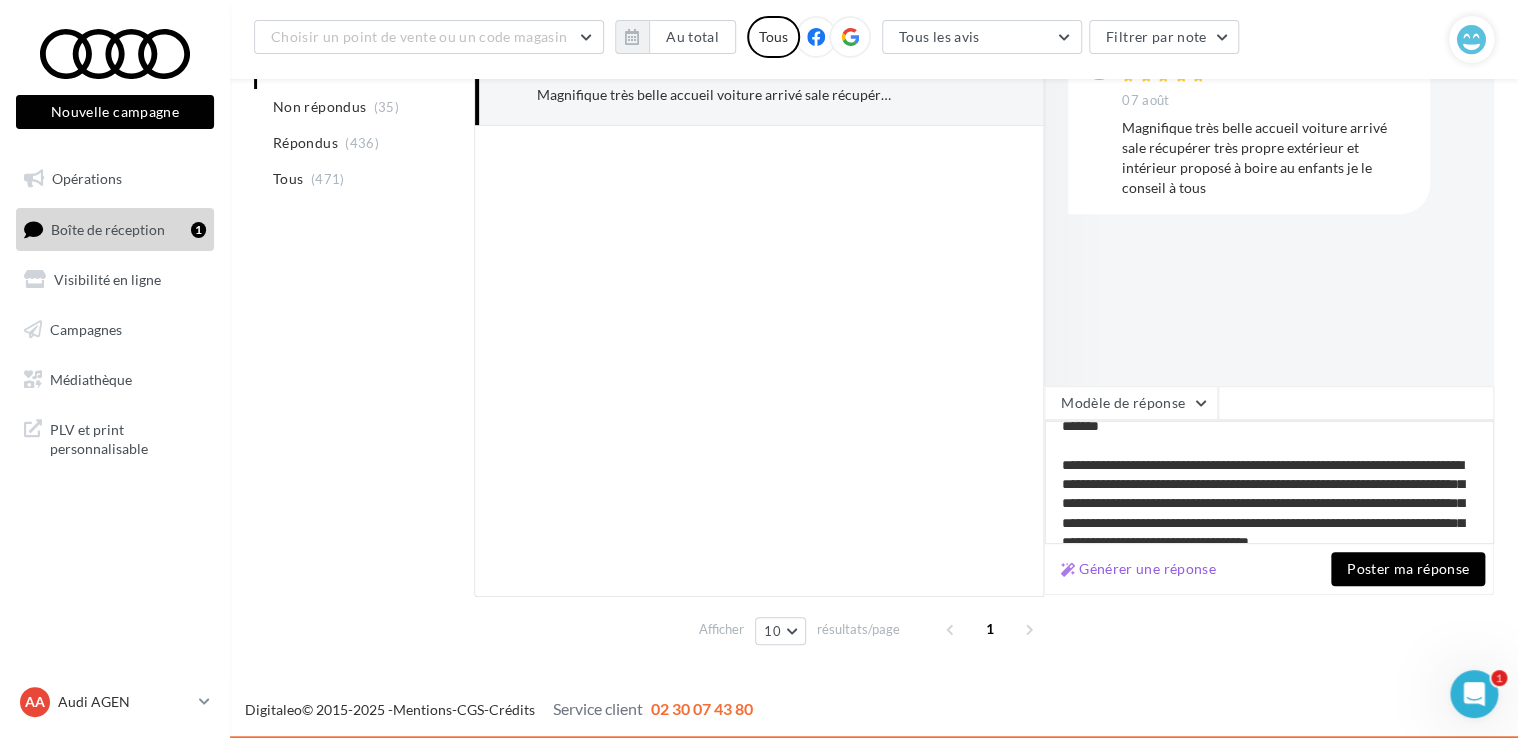 scroll, scrollTop: 0, scrollLeft: 0, axis: both 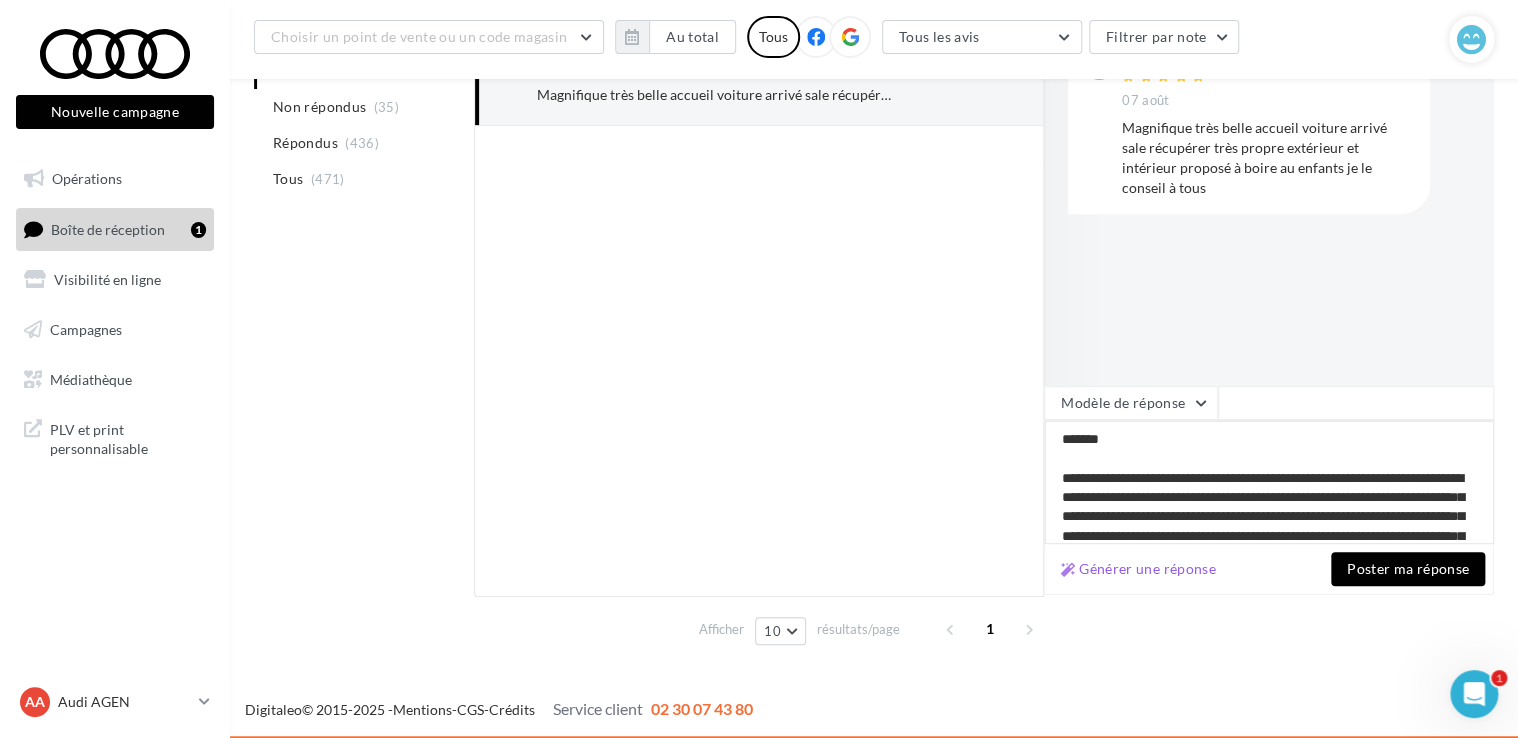 click on "**********" at bounding box center [1269, 482] 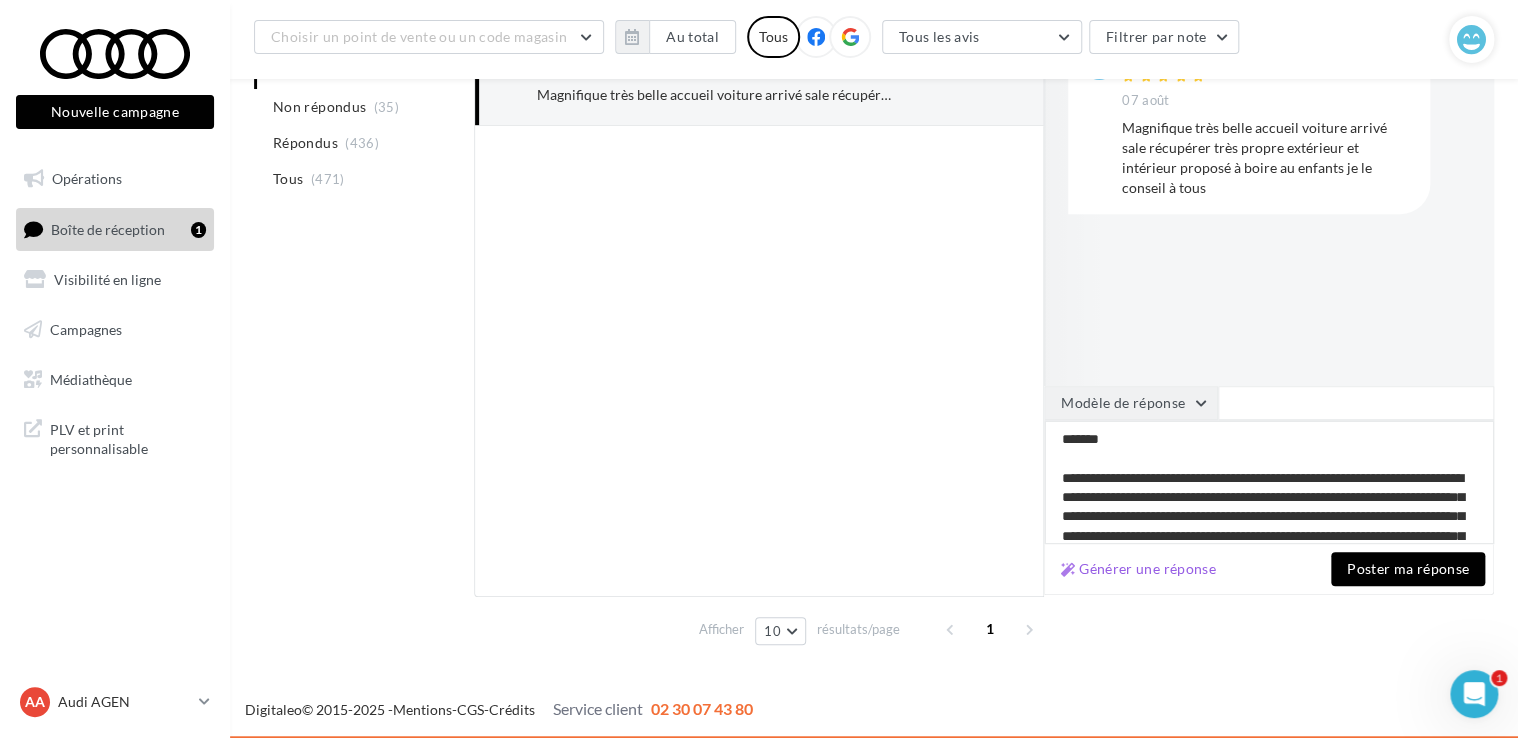 type on "**********" 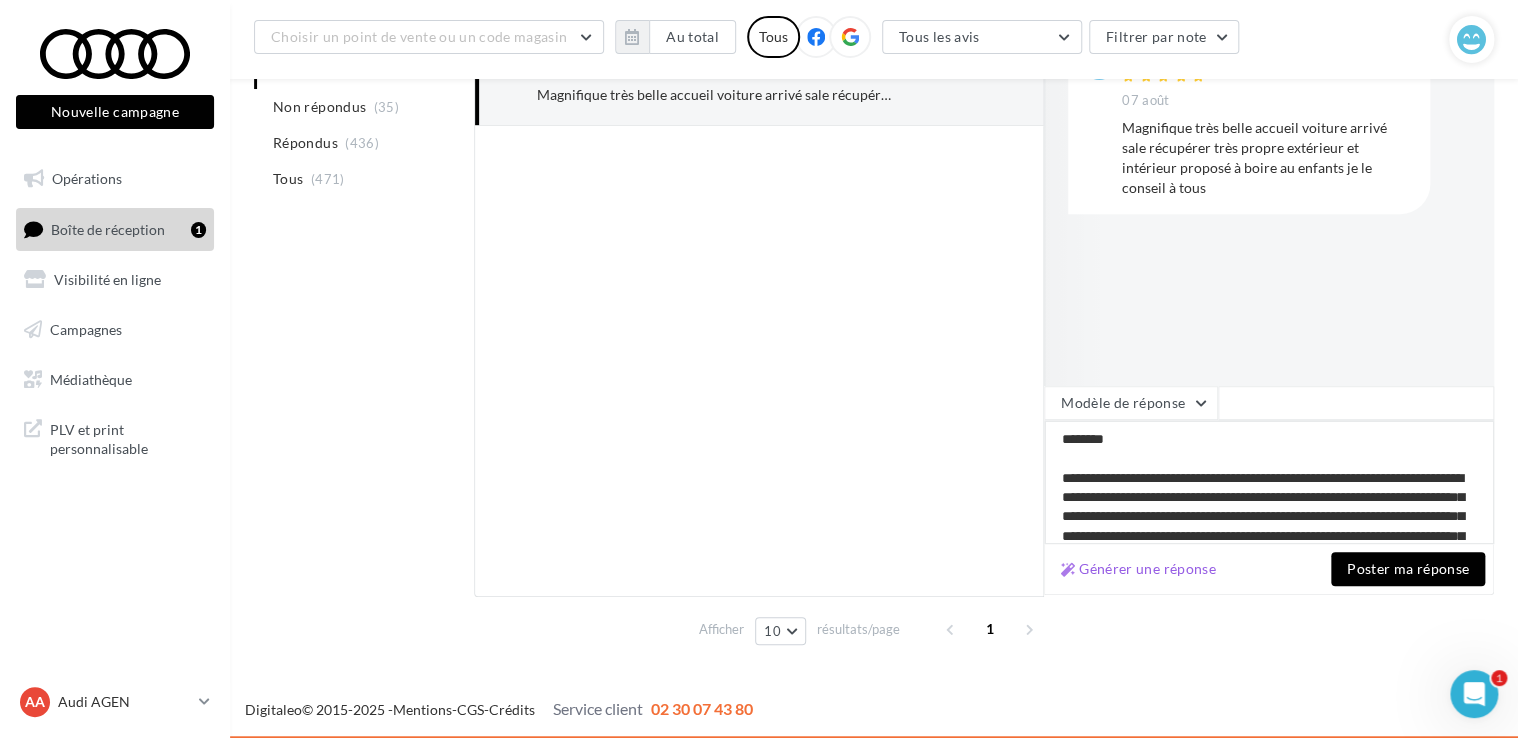 click on "**********" at bounding box center [1269, 482] 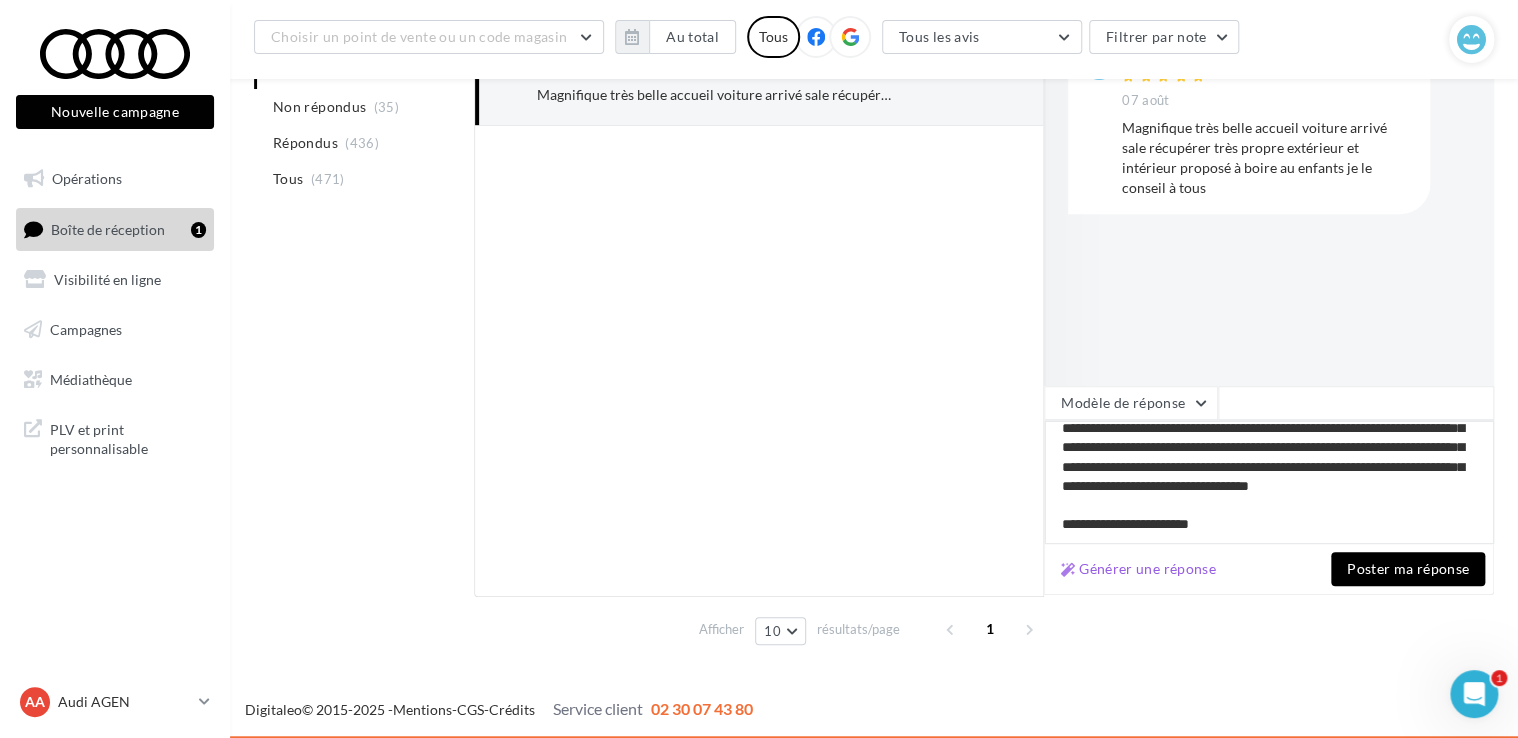 type on "**********" 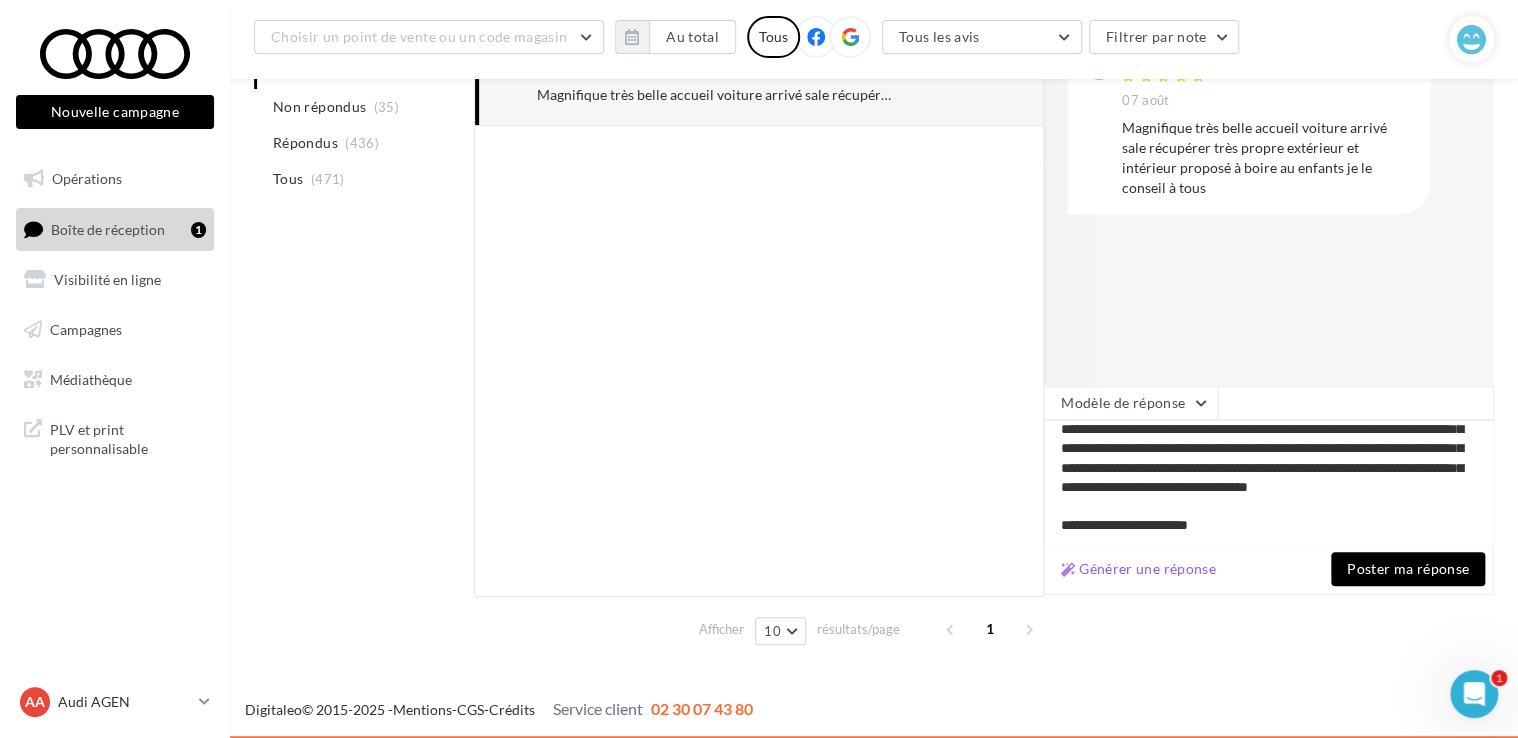 click on "Poster ma réponse" at bounding box center [1408, 569] 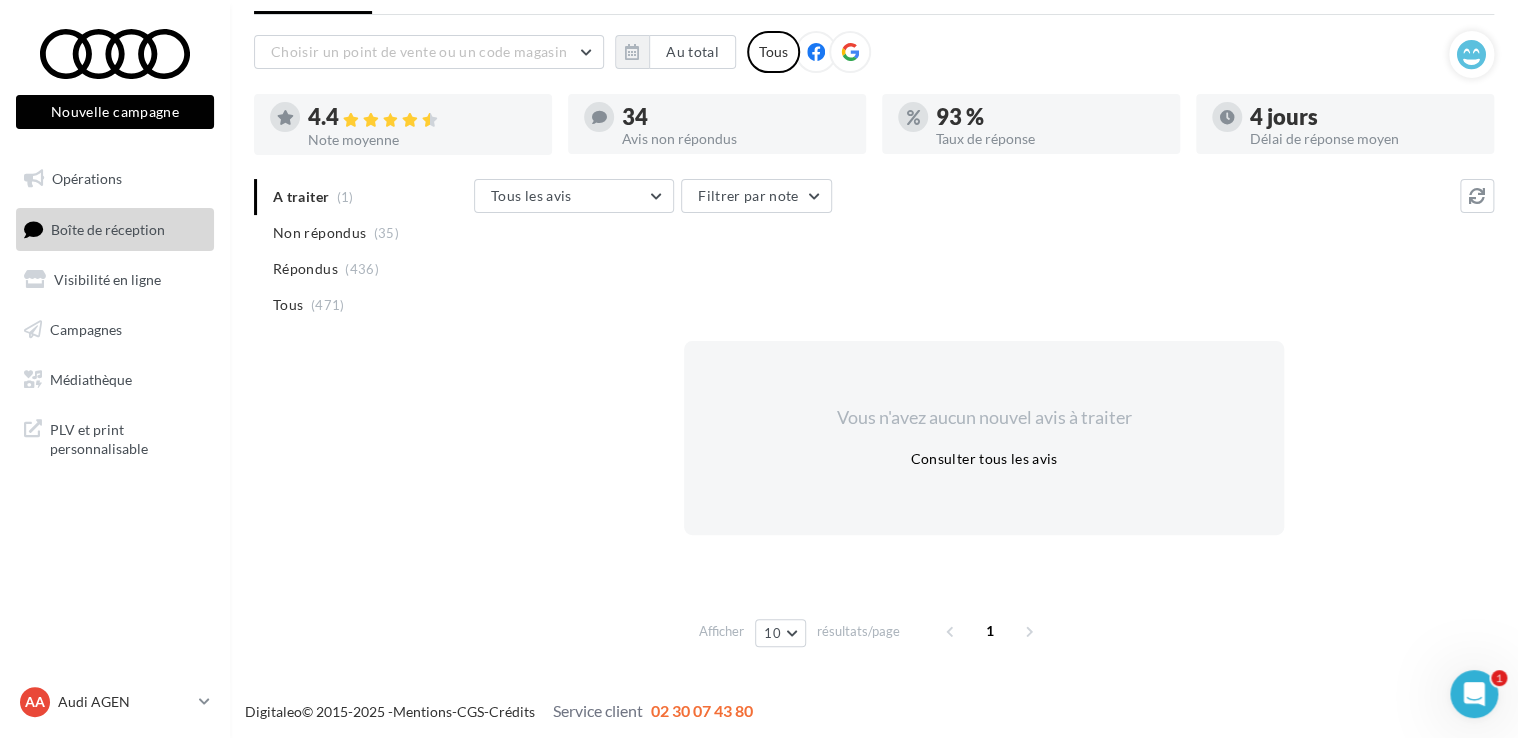 scroll, scrollTop: 96, scrollLeft: 0, axis: vertical 